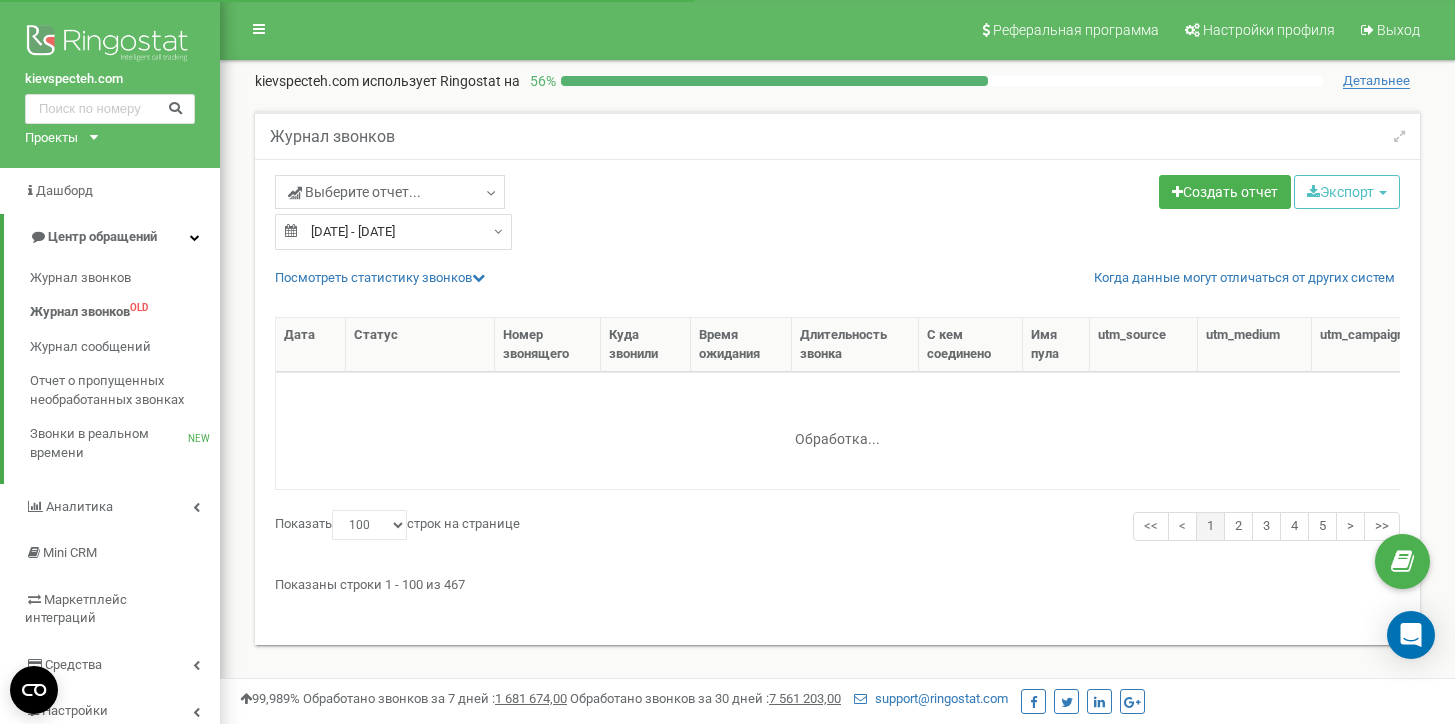 select on "100" 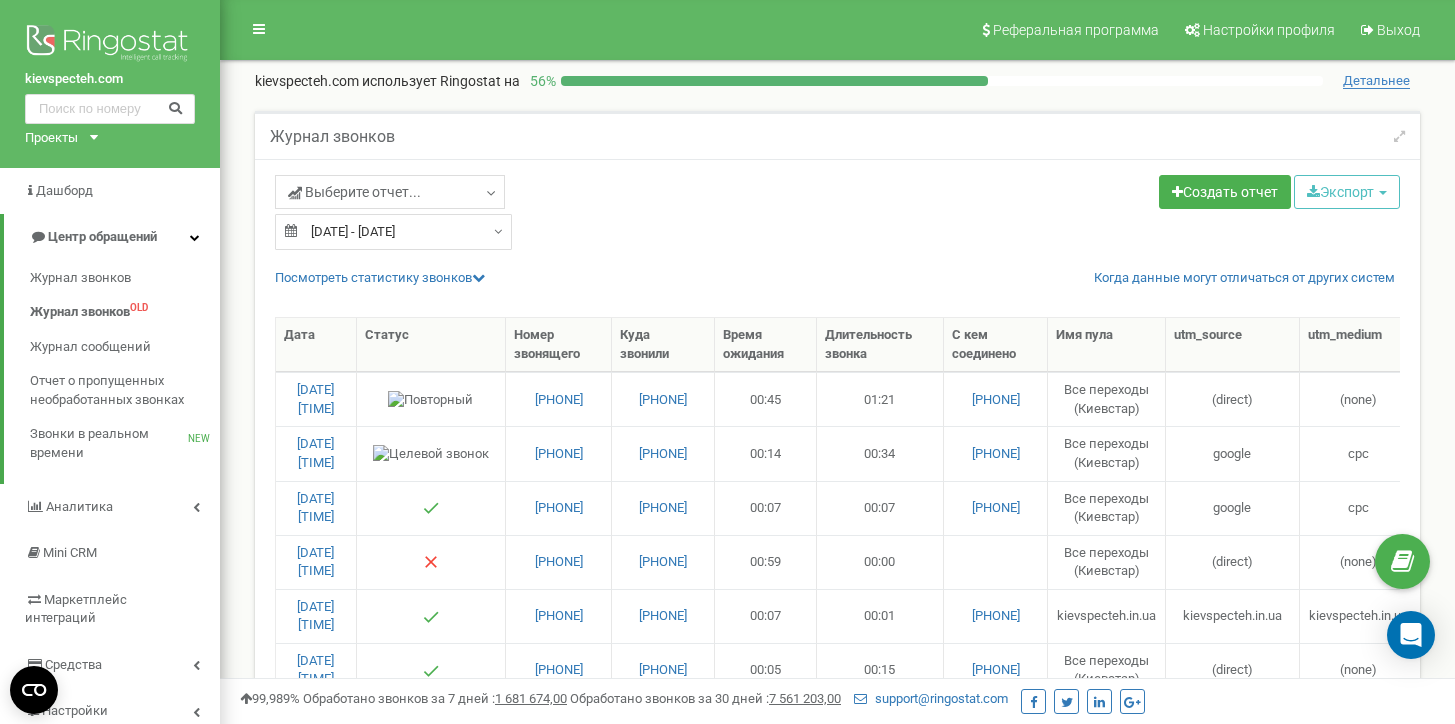 click on "03.07.2025 - 02.08.2025" at bounding box center (393, 232) 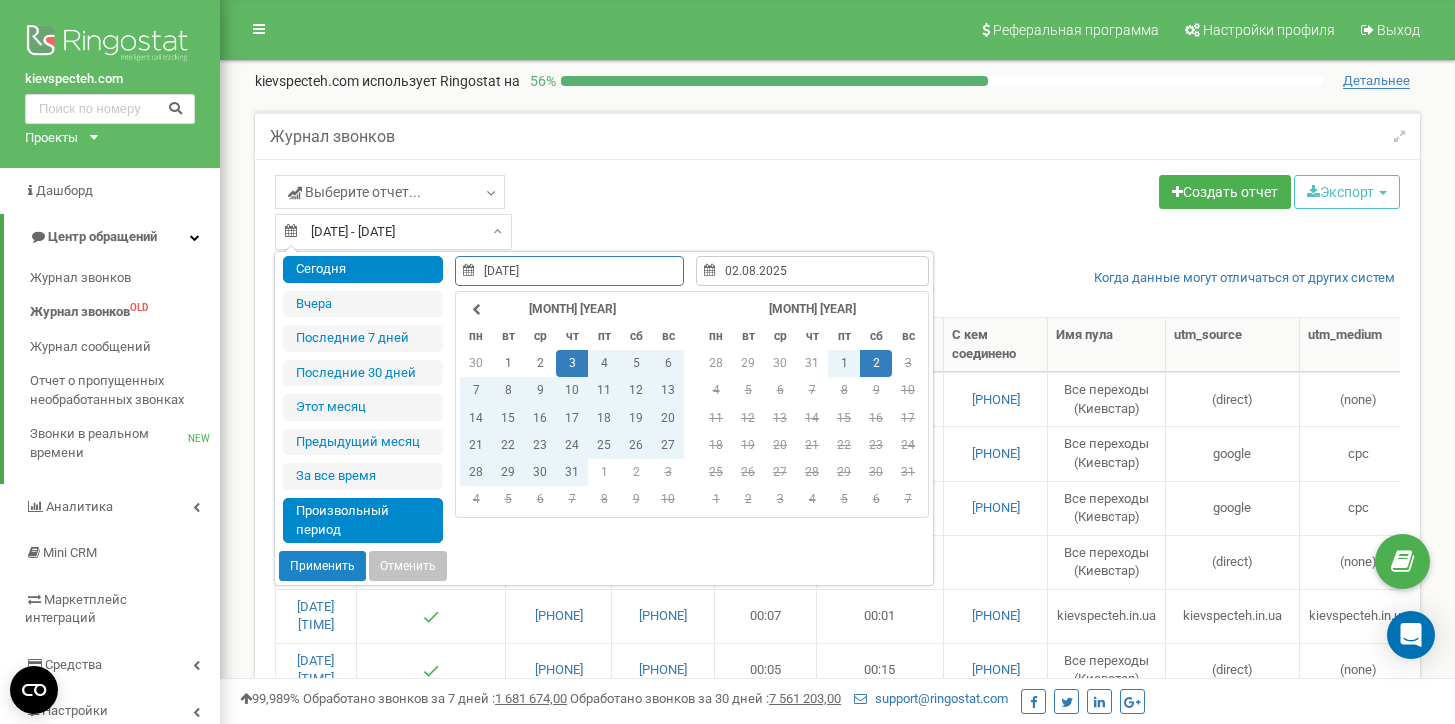 type on "02.08.2025" 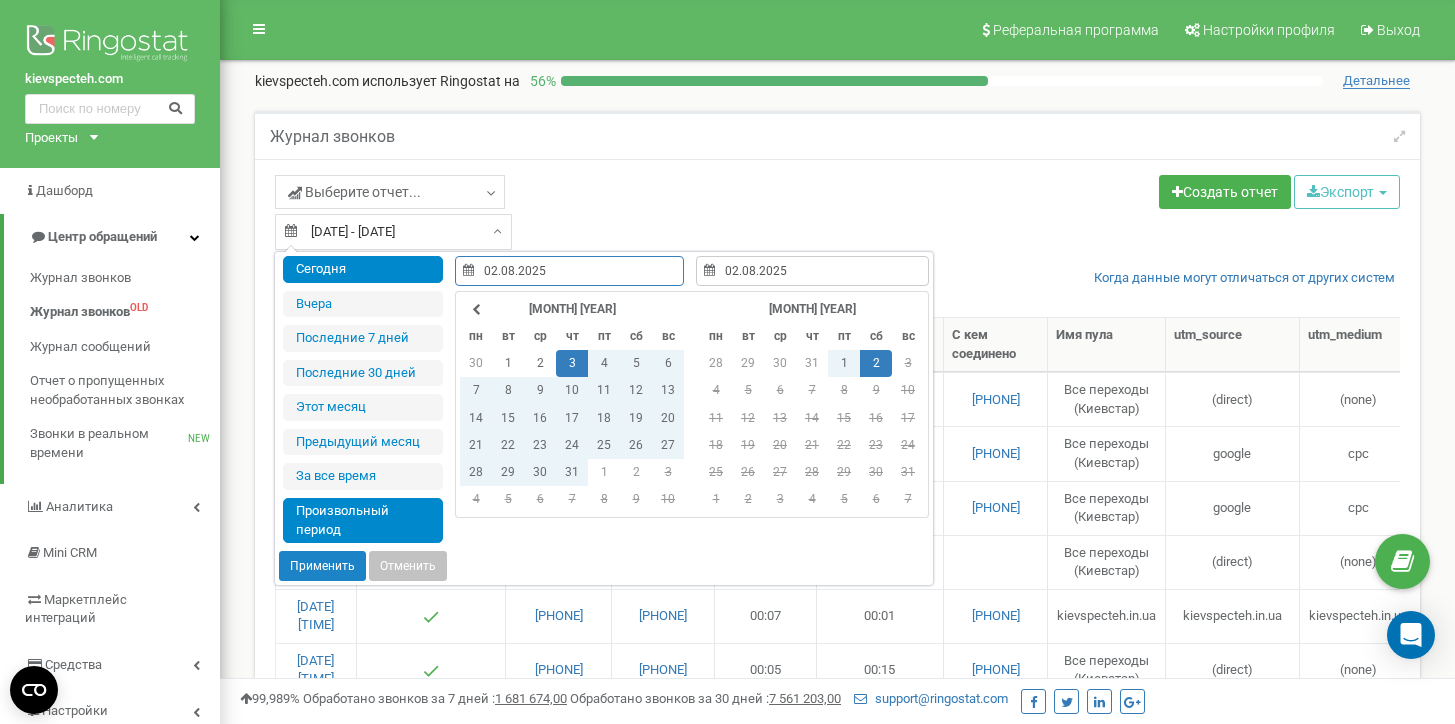 click on "Сегодня" at bounding box center (363, 269) 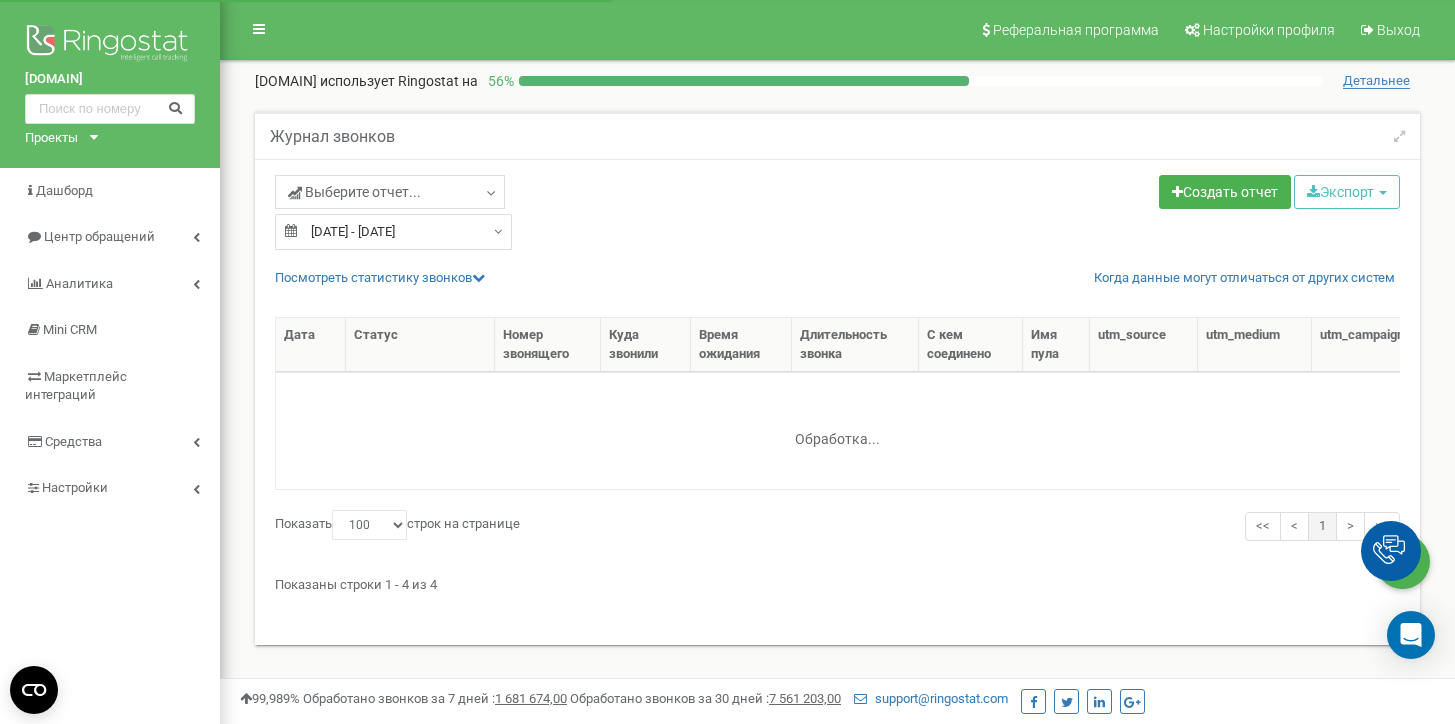 select on "100" 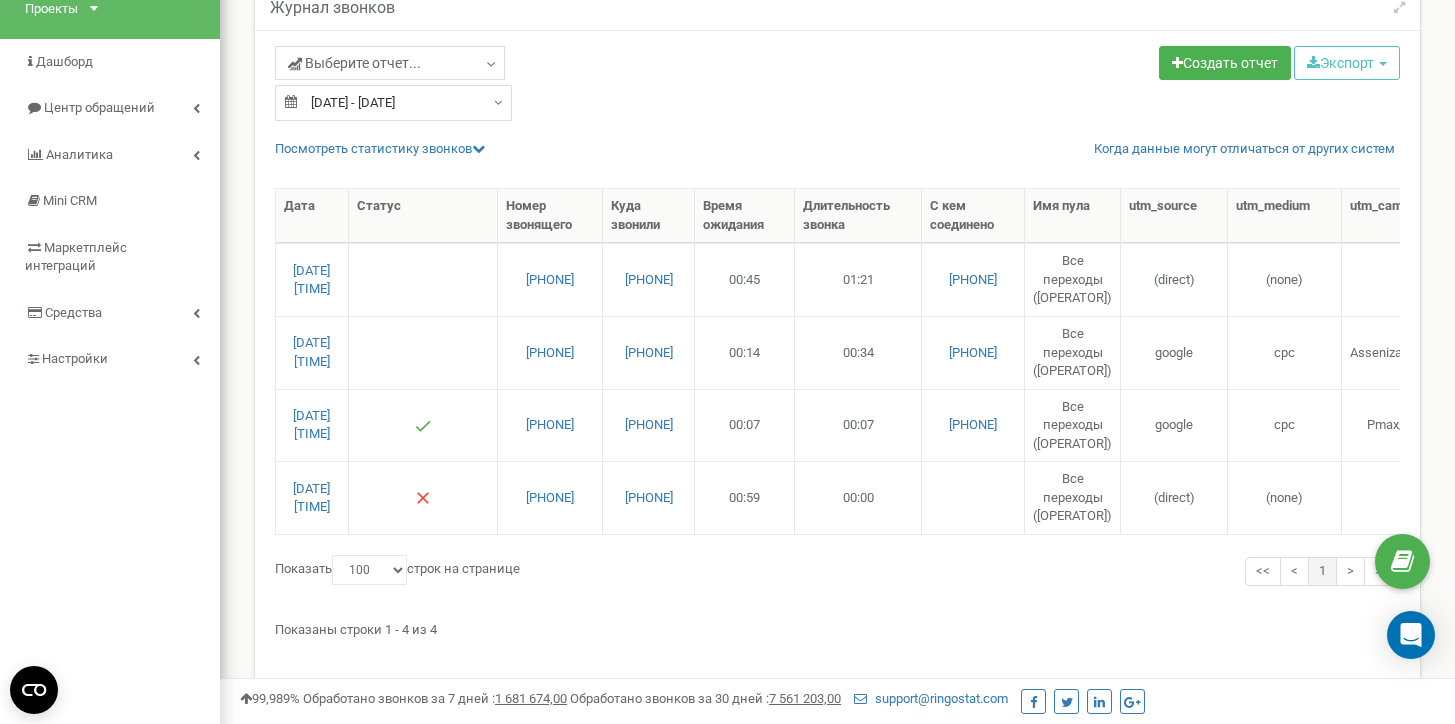 scroll, scrollTop: 83, scrollLeft: 0, axis: vertical 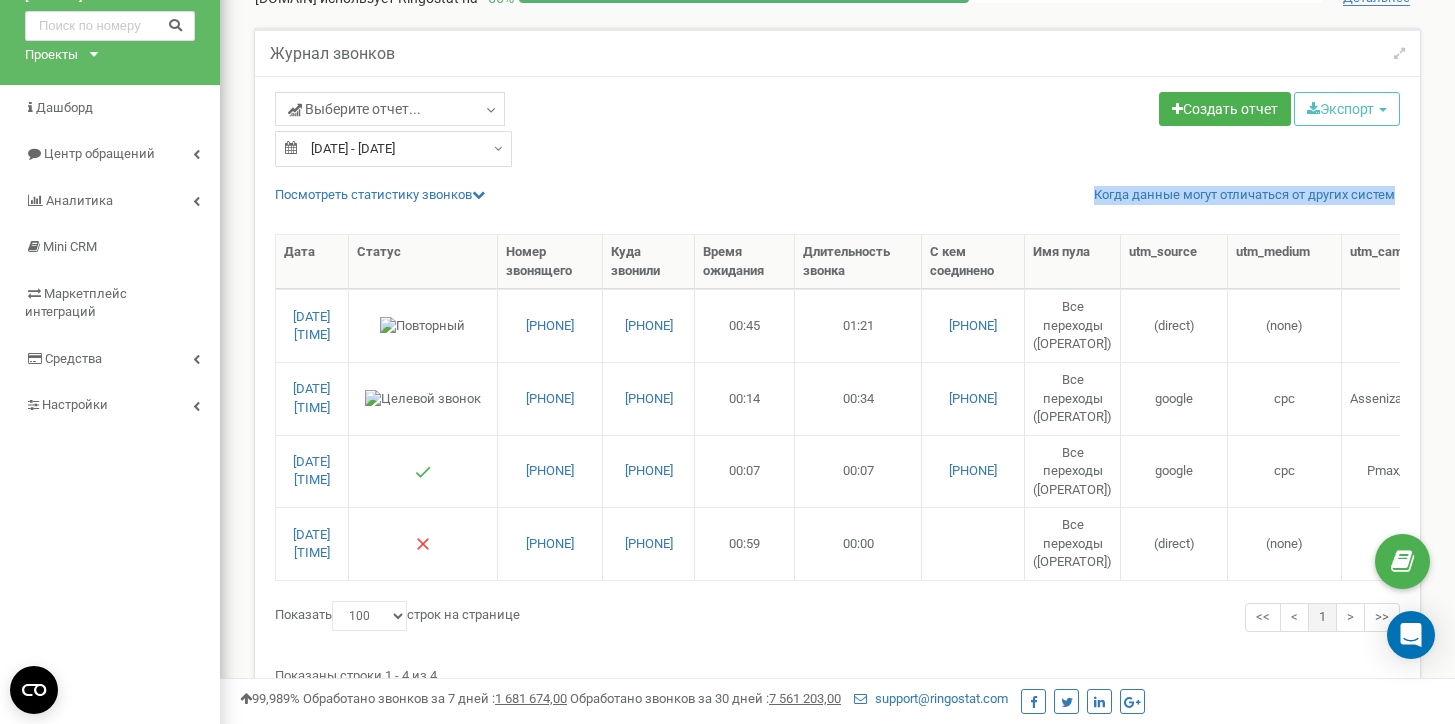 drag, startPoint x: 860, startPoint y: 223, endPoint x: 970, endPoint y: 205, distance: 111.463 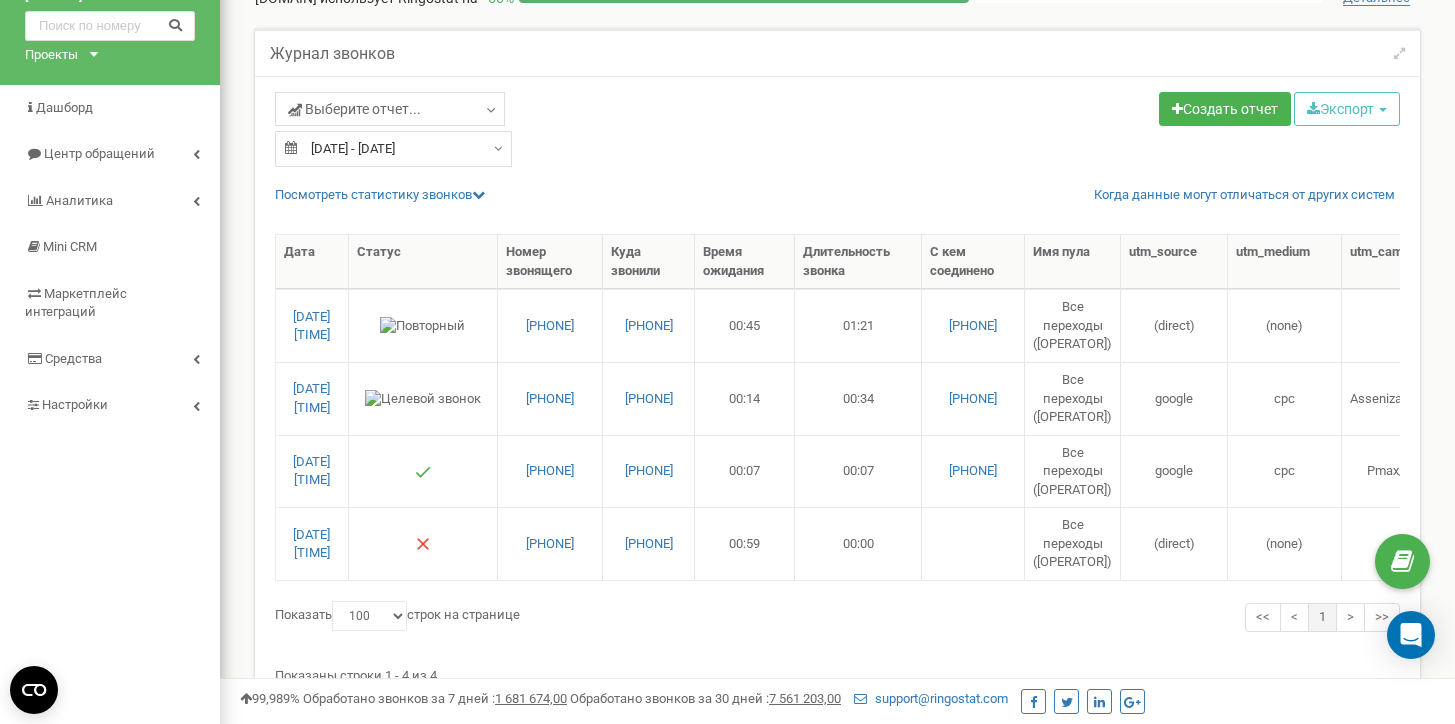 drag, startPoint x: 909, startPoint y: 234, endPoint x: 1013, endPoint y: 229, distance: 104.120125 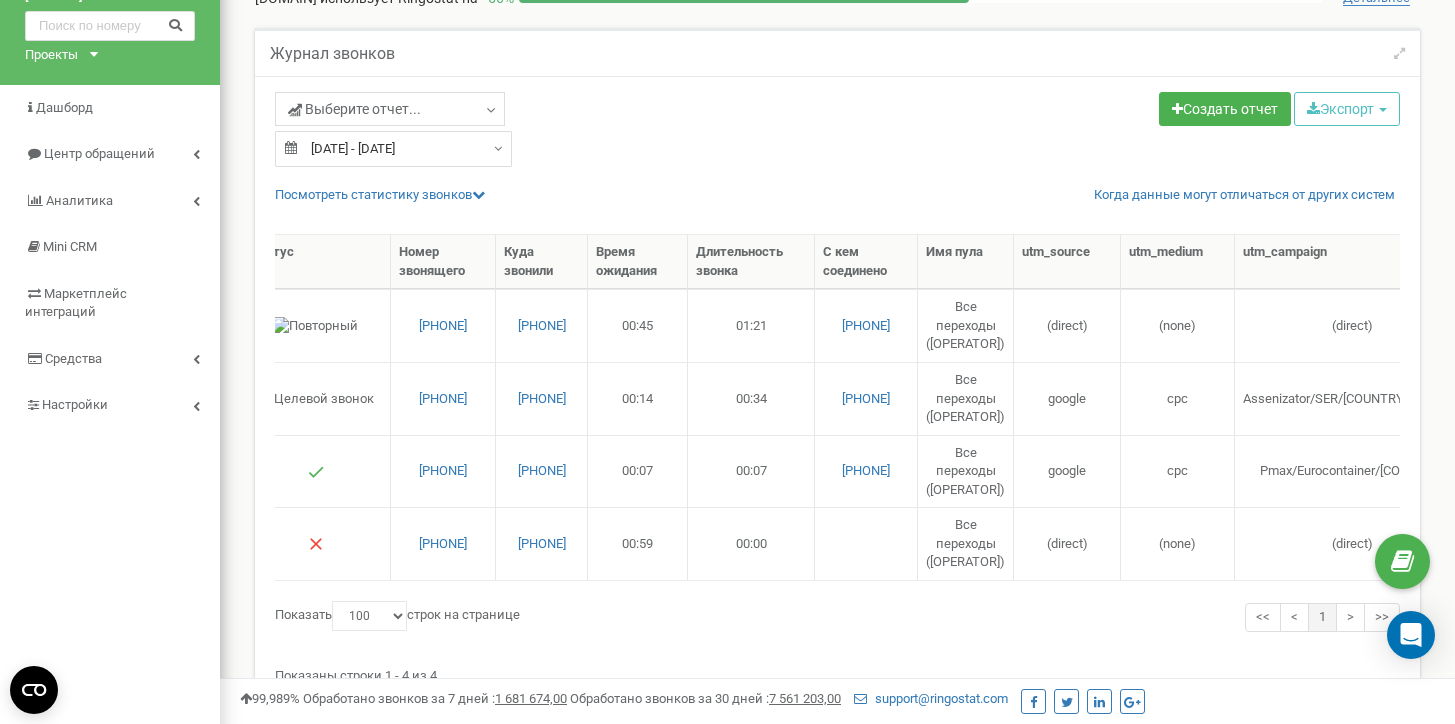 scroll, scrollTop: 0, scrollLeft: 181, axis: horizontal 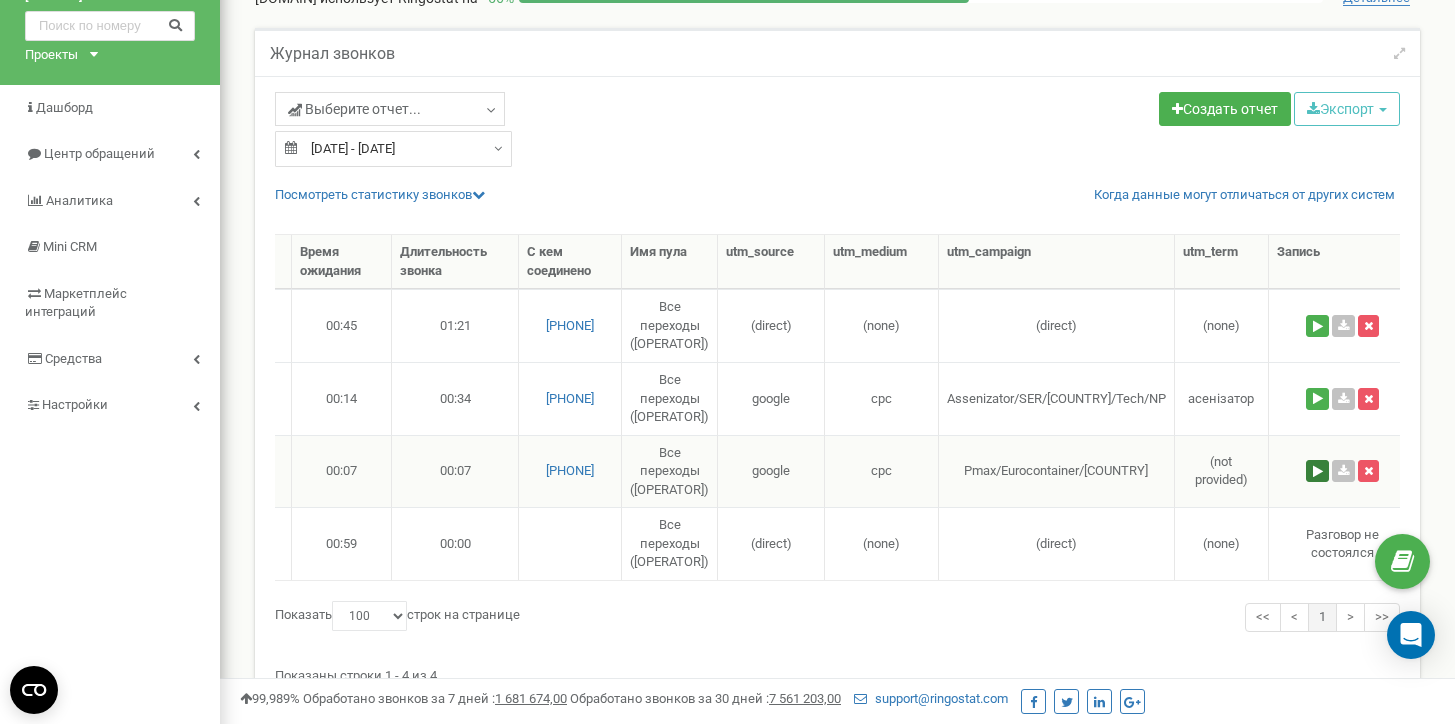 click at bounding box center (1317, 471) 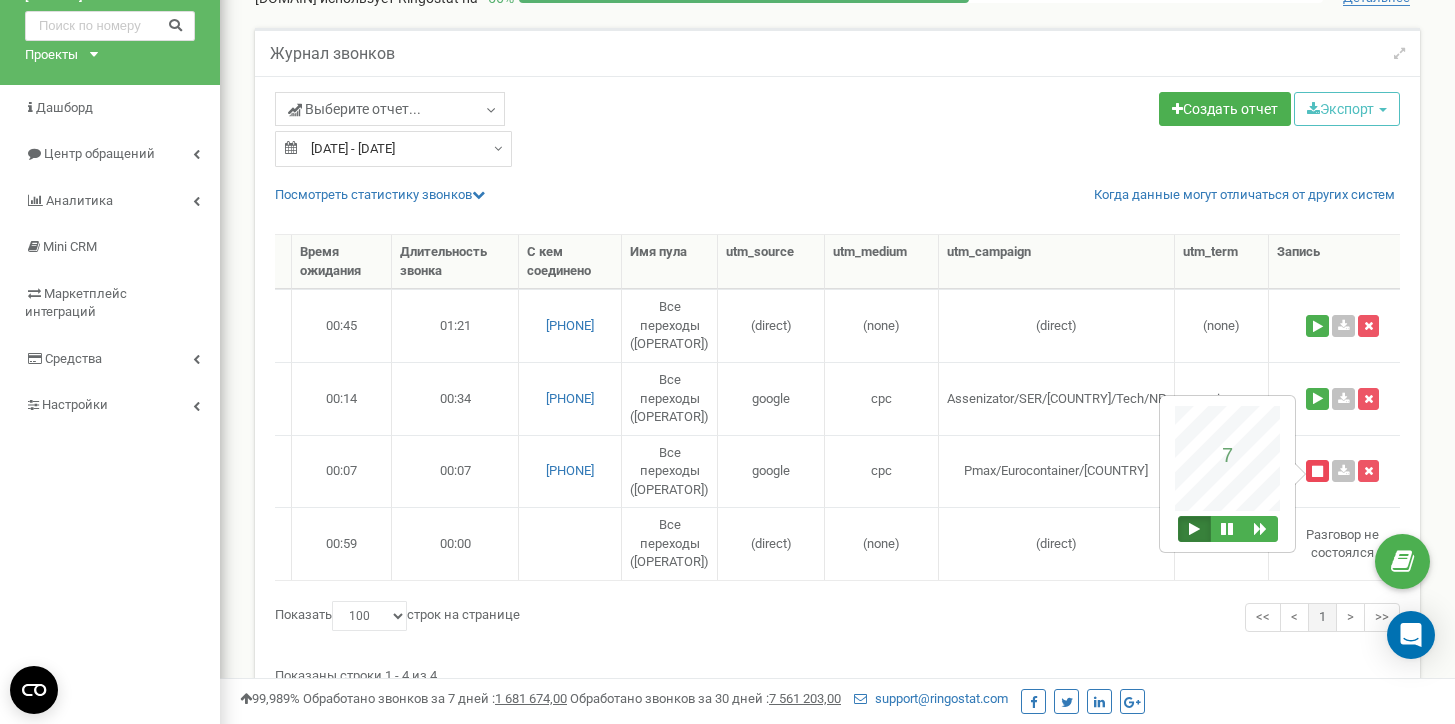 scroll, scrollTop: 0, scrollLeft: 359, axis: horizontal 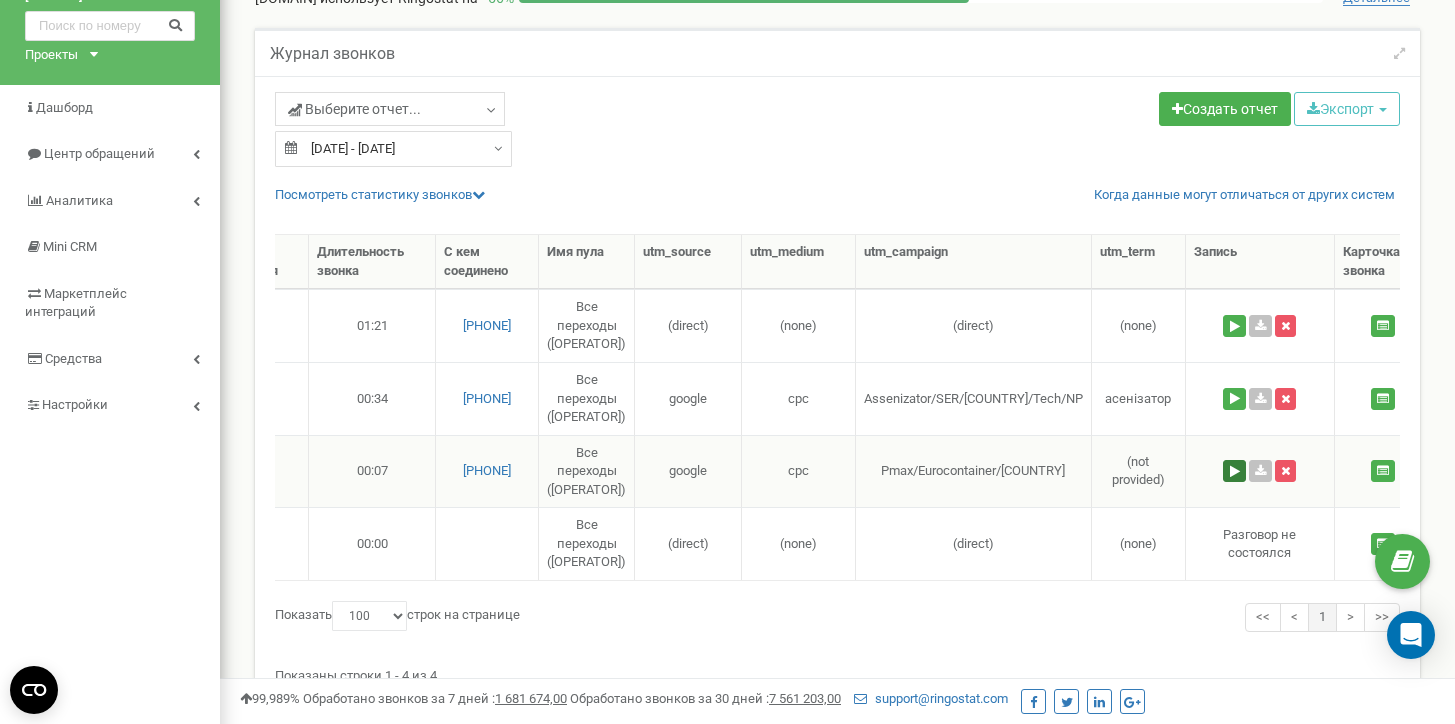 click at bounding box center (1234, 471) 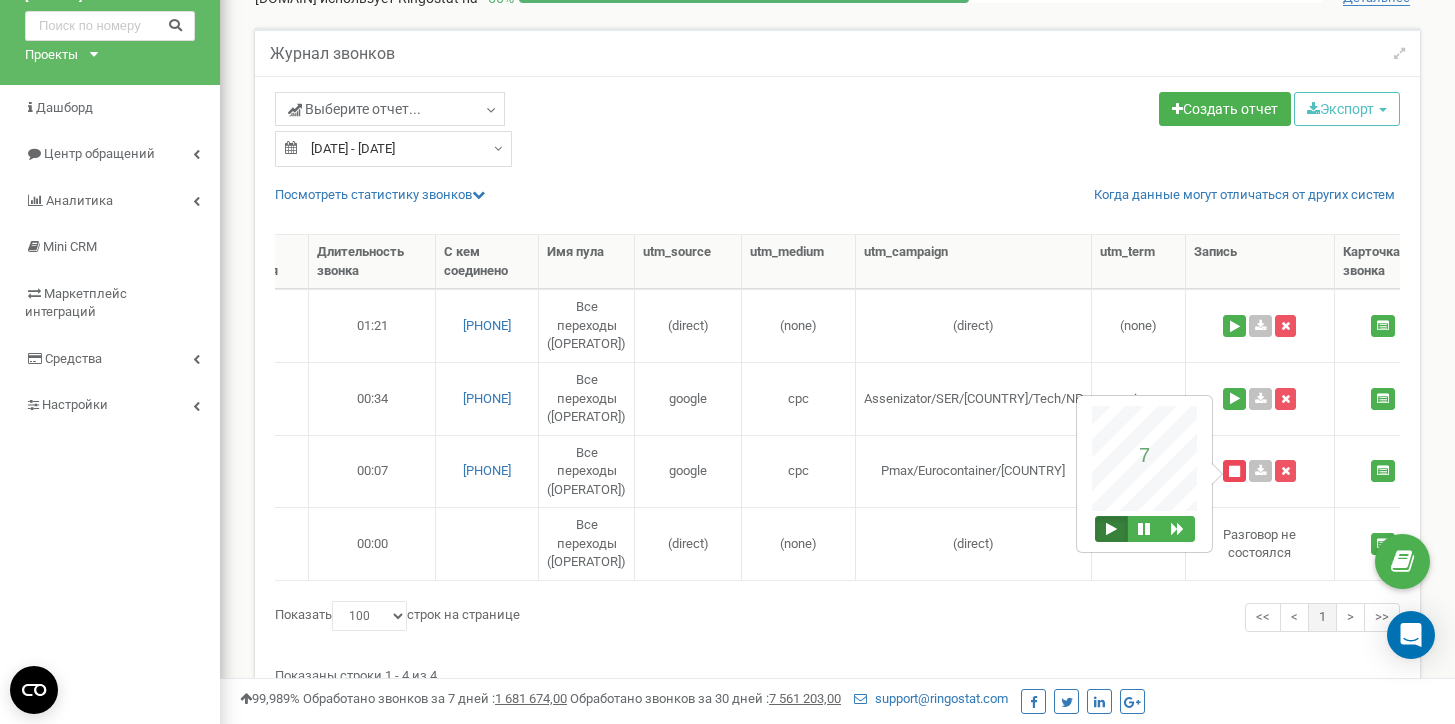 scroll, scrollTop: 0, scrollLeft: 305, axis: horizontal 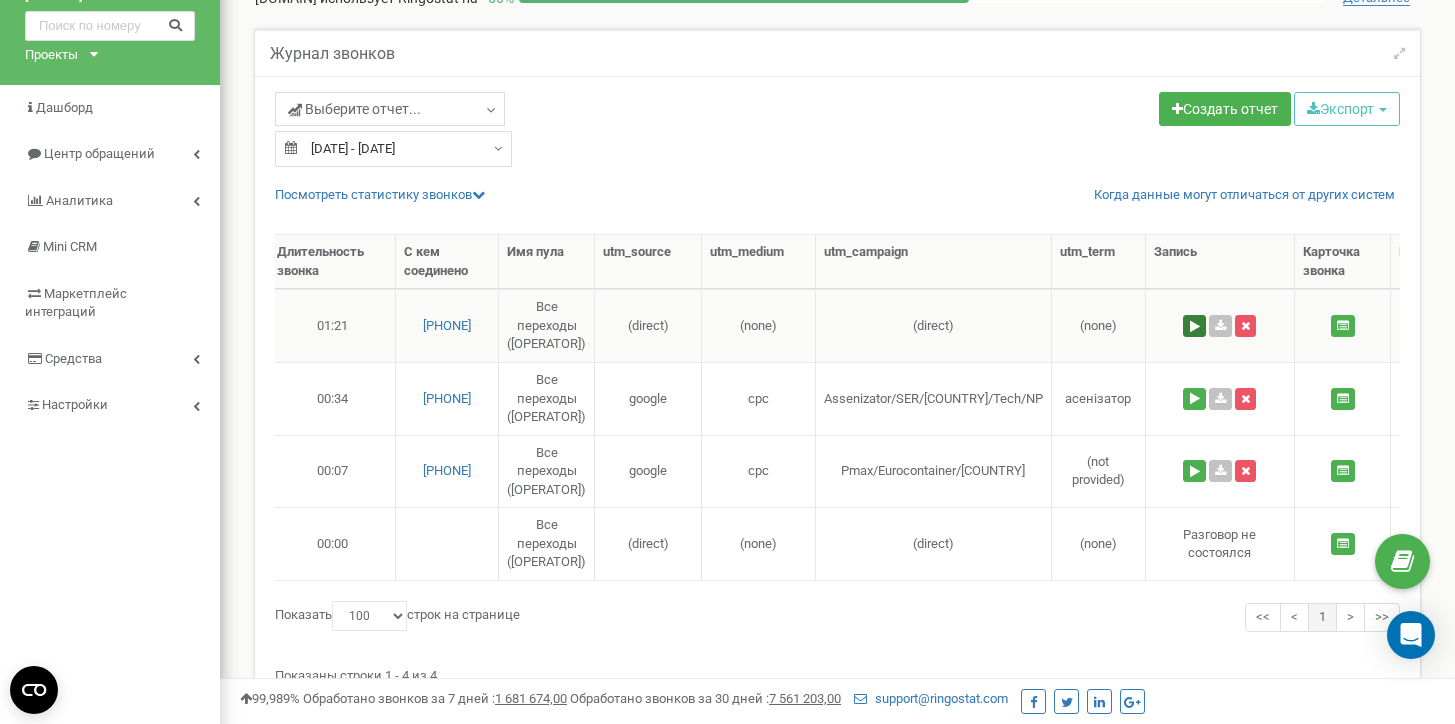 click at bounding box center (1194, 326) 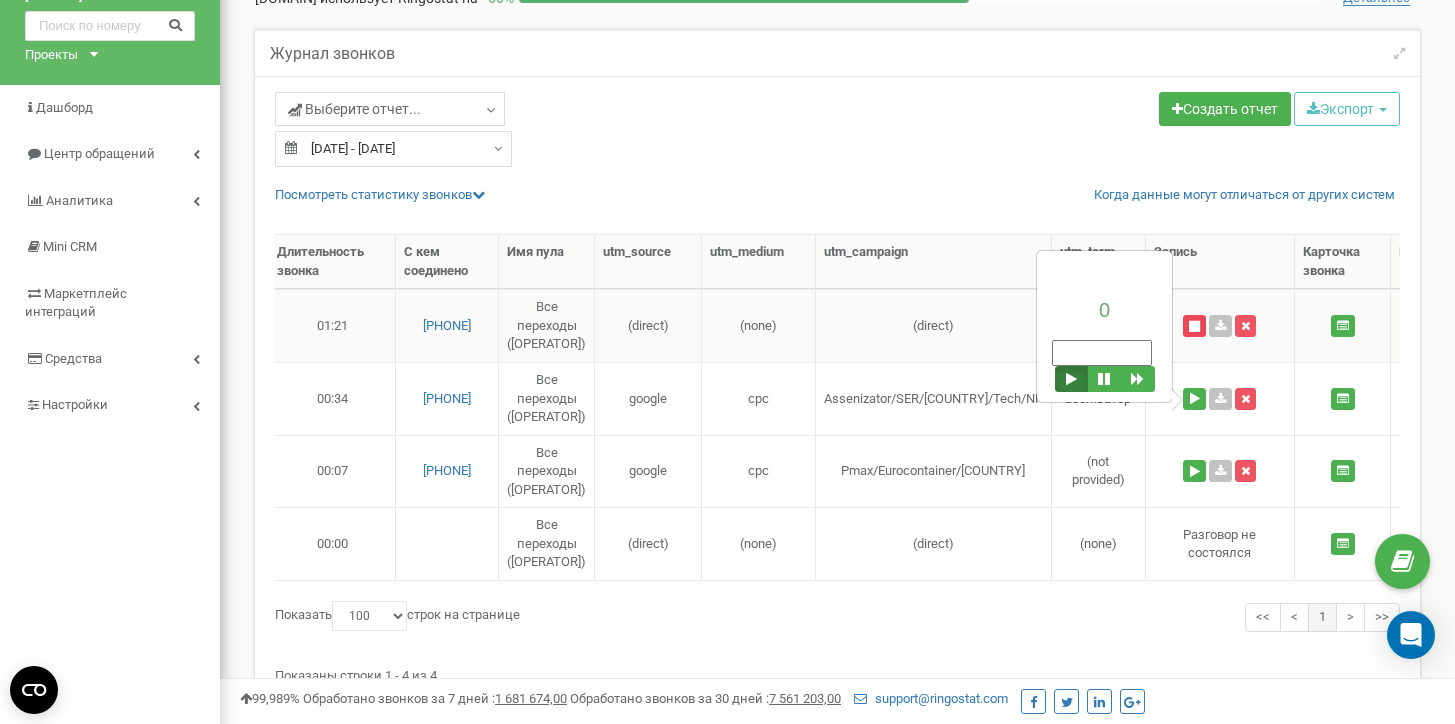 type on "0" 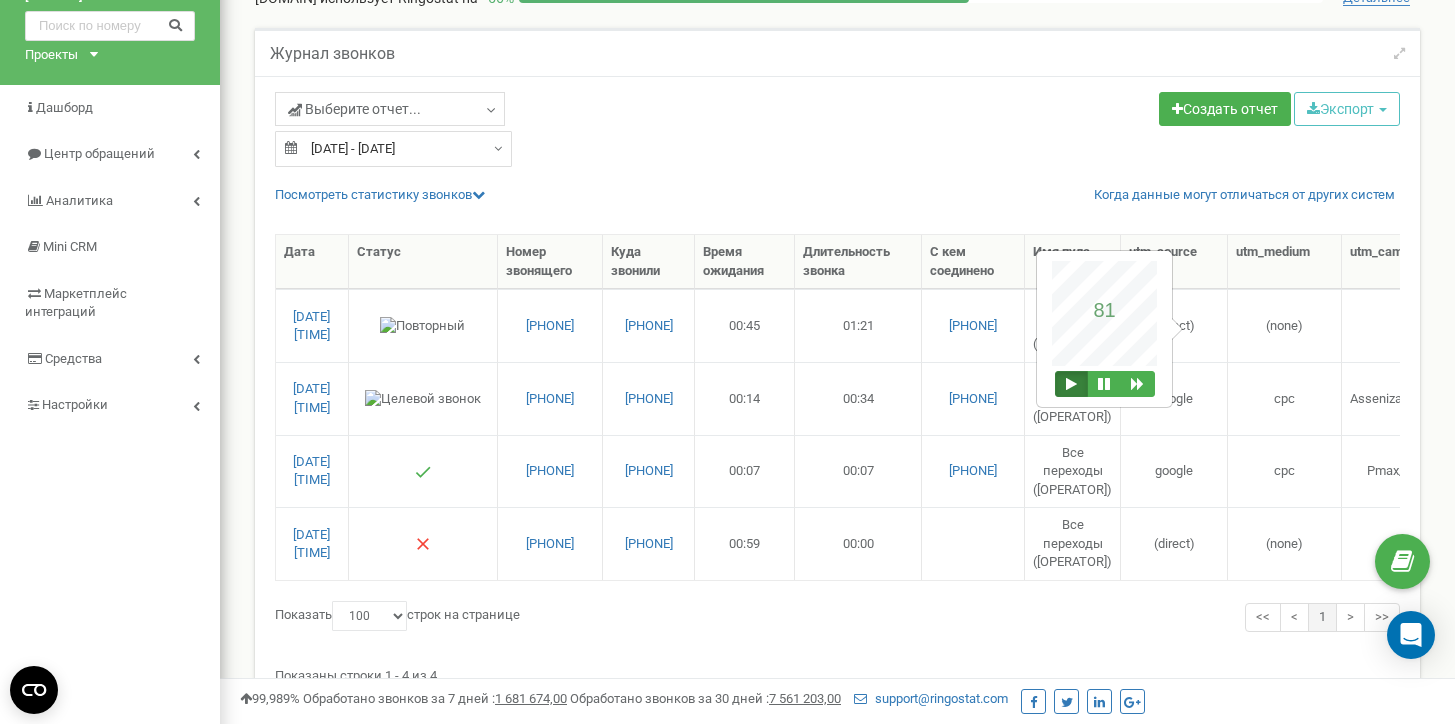 click on "[DATE] - [DATE]" at bounding box center (393, 149) 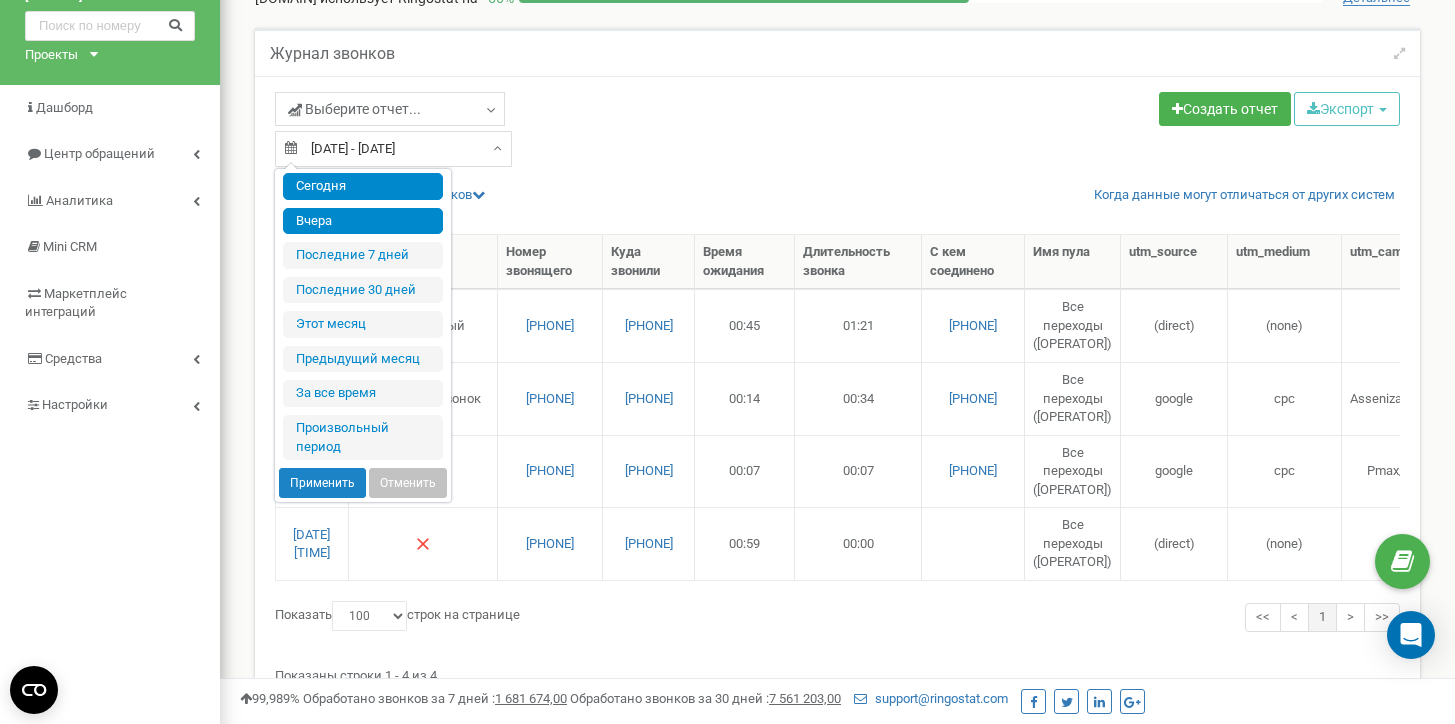 click on "Вчера" at bounding box center (363, 221) 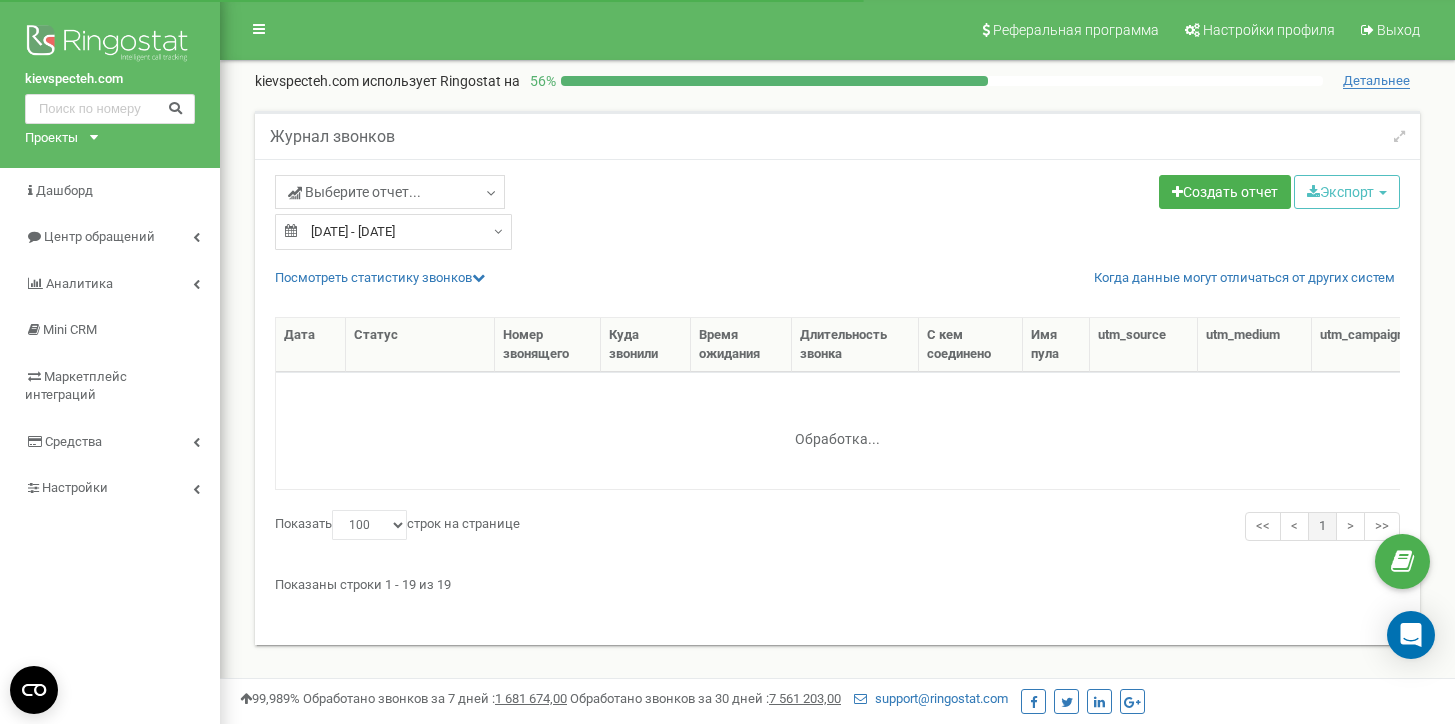 select on "100" 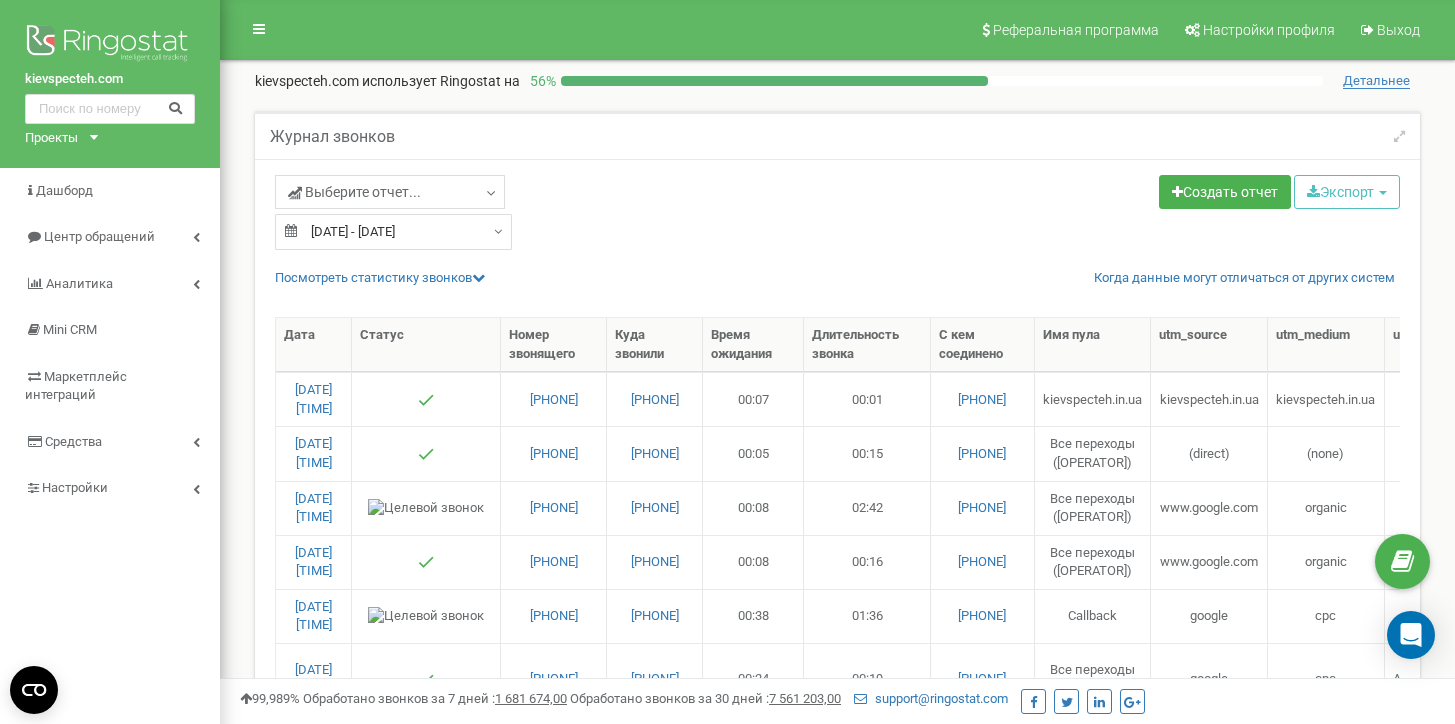 scroll, scrollTop: 0, scrollLeft: 63, axis: horizontal 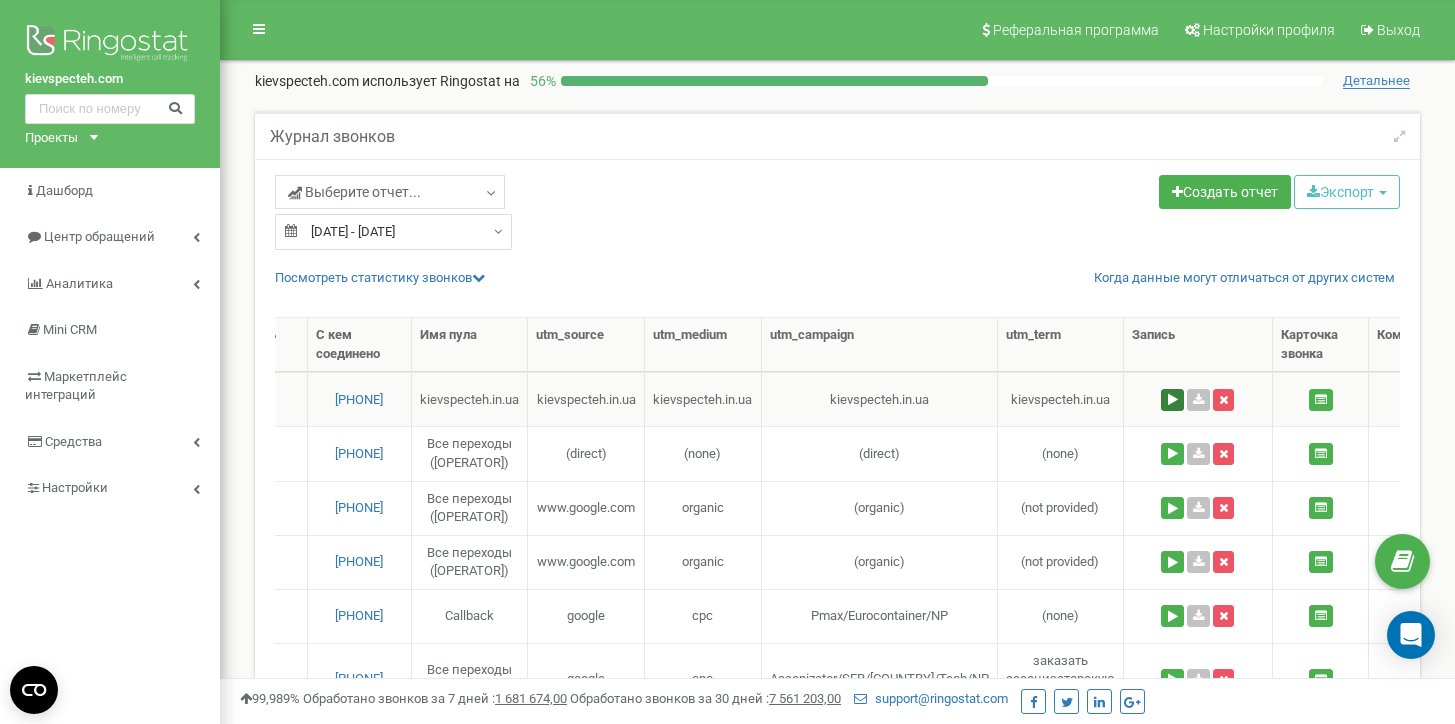 click at bounding box center [1172, 400] 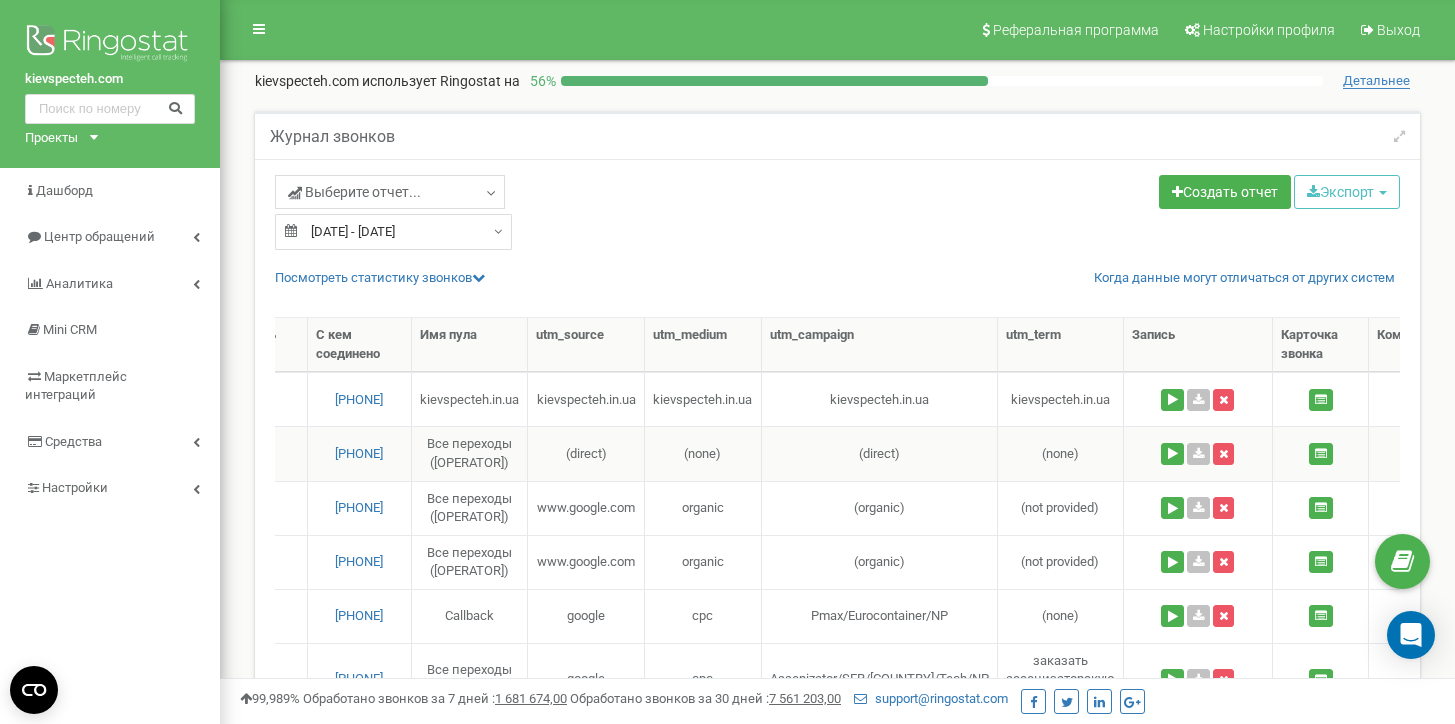 click at bounding box center [1198, 453] 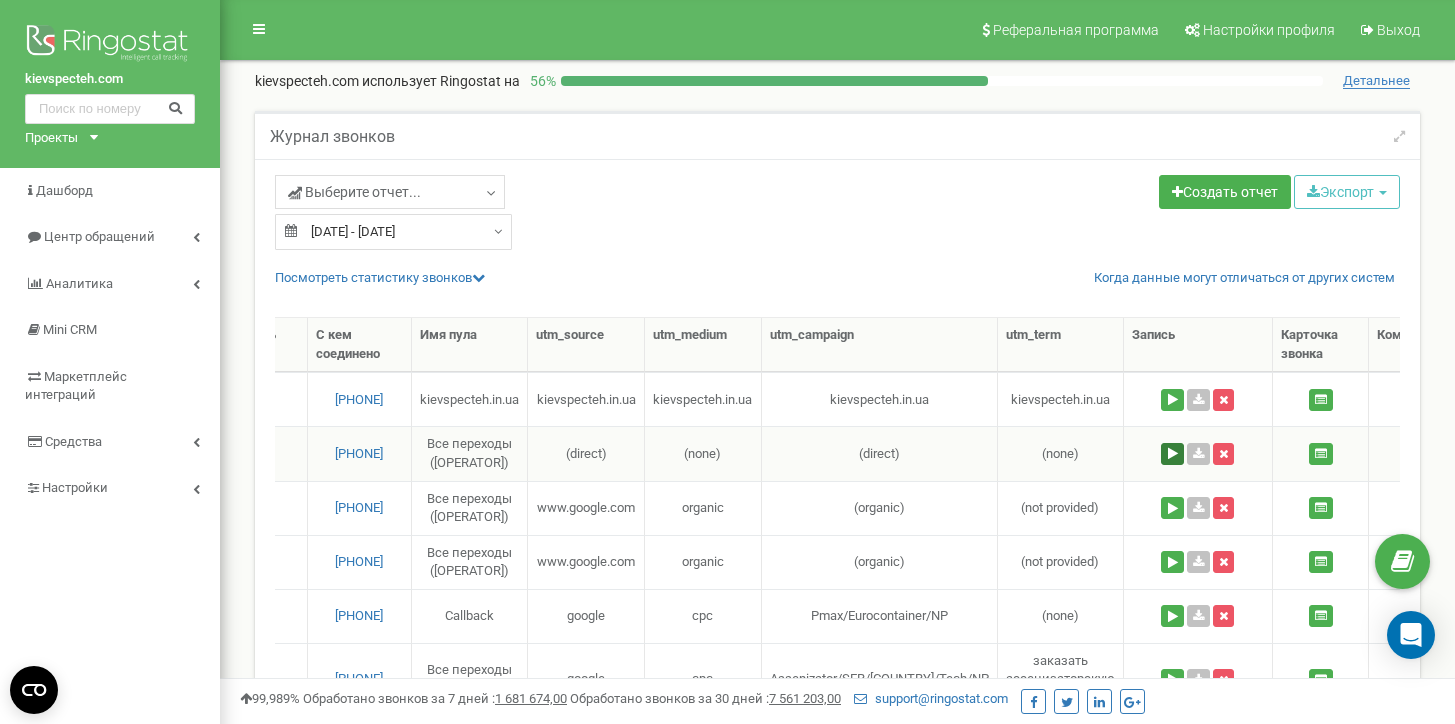 click at bounding box center [1172, 454] 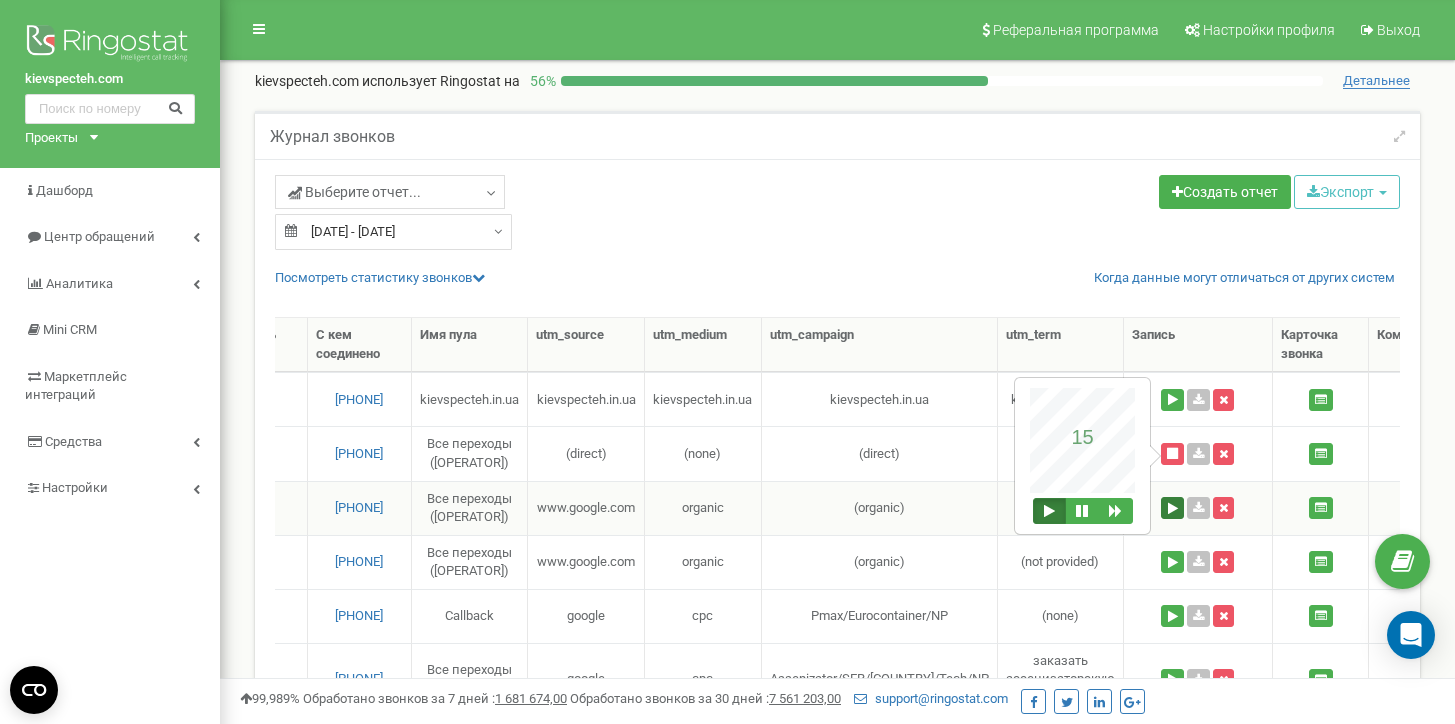 click at bounding box center [1172, 508] 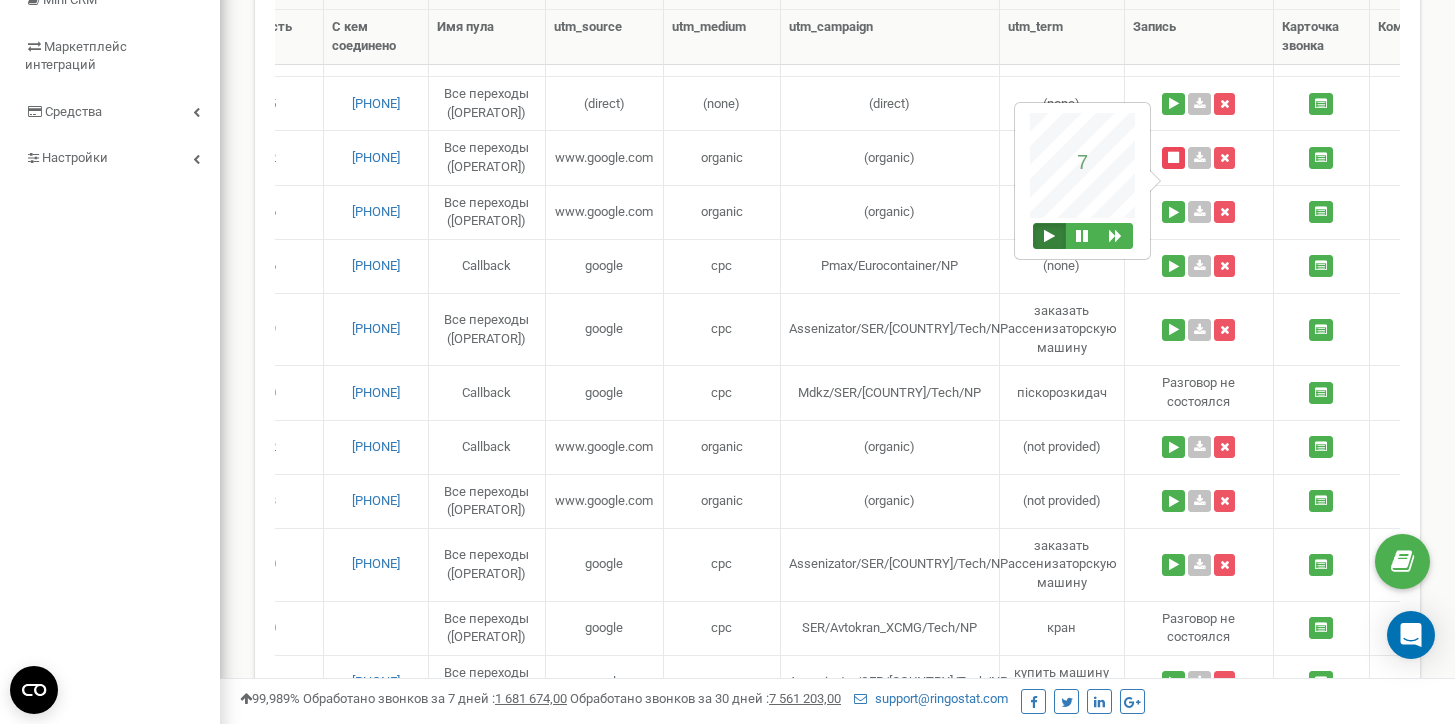scroll, scrollTop: 334, scrollLeft: 0, axis: vertical 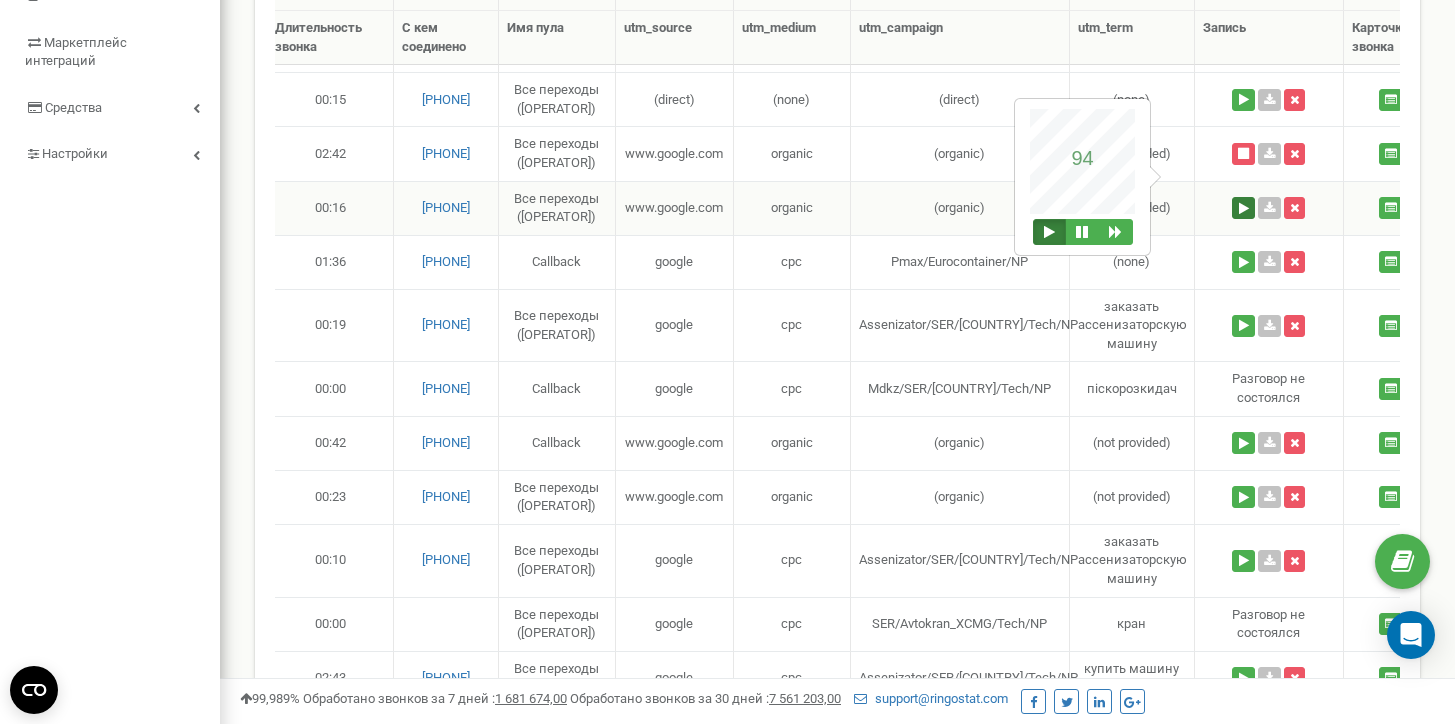 click at bounding box center [1243, 208] 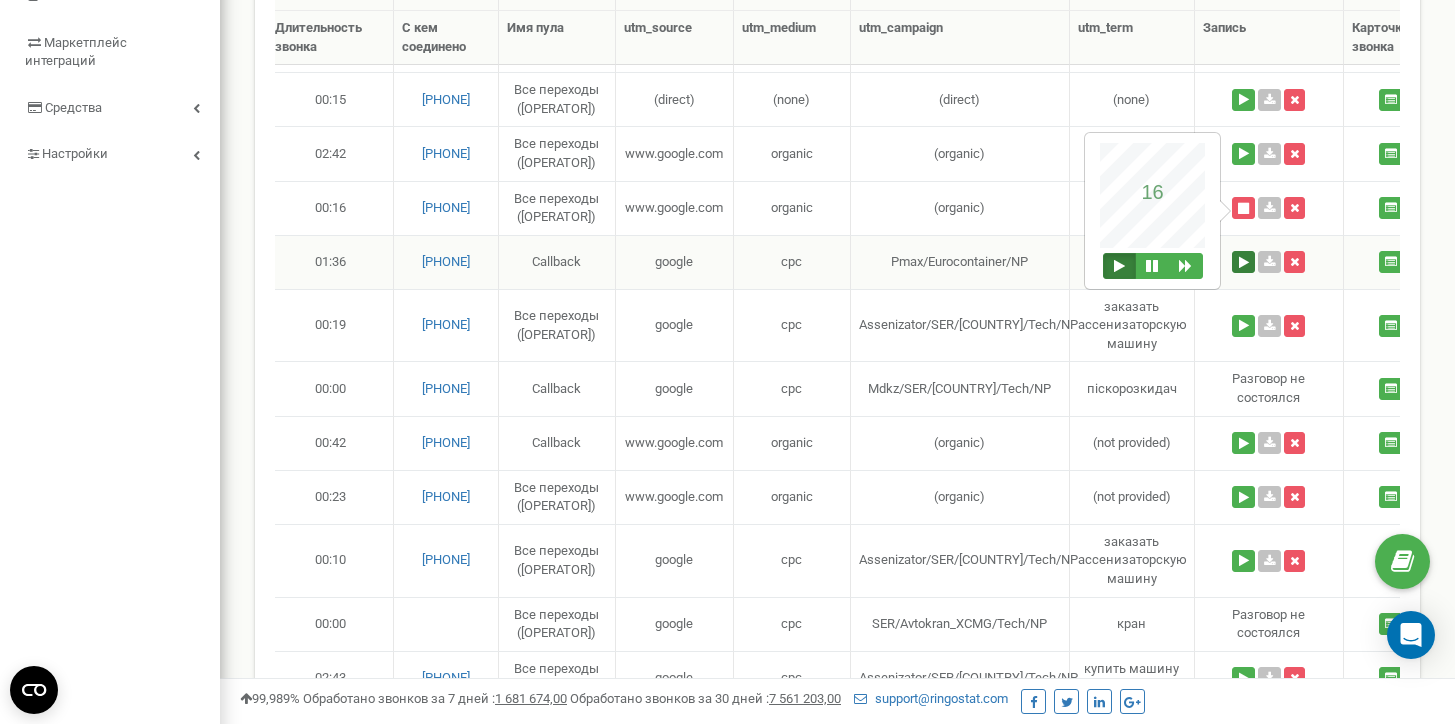click at bounding box center [1243, 262] 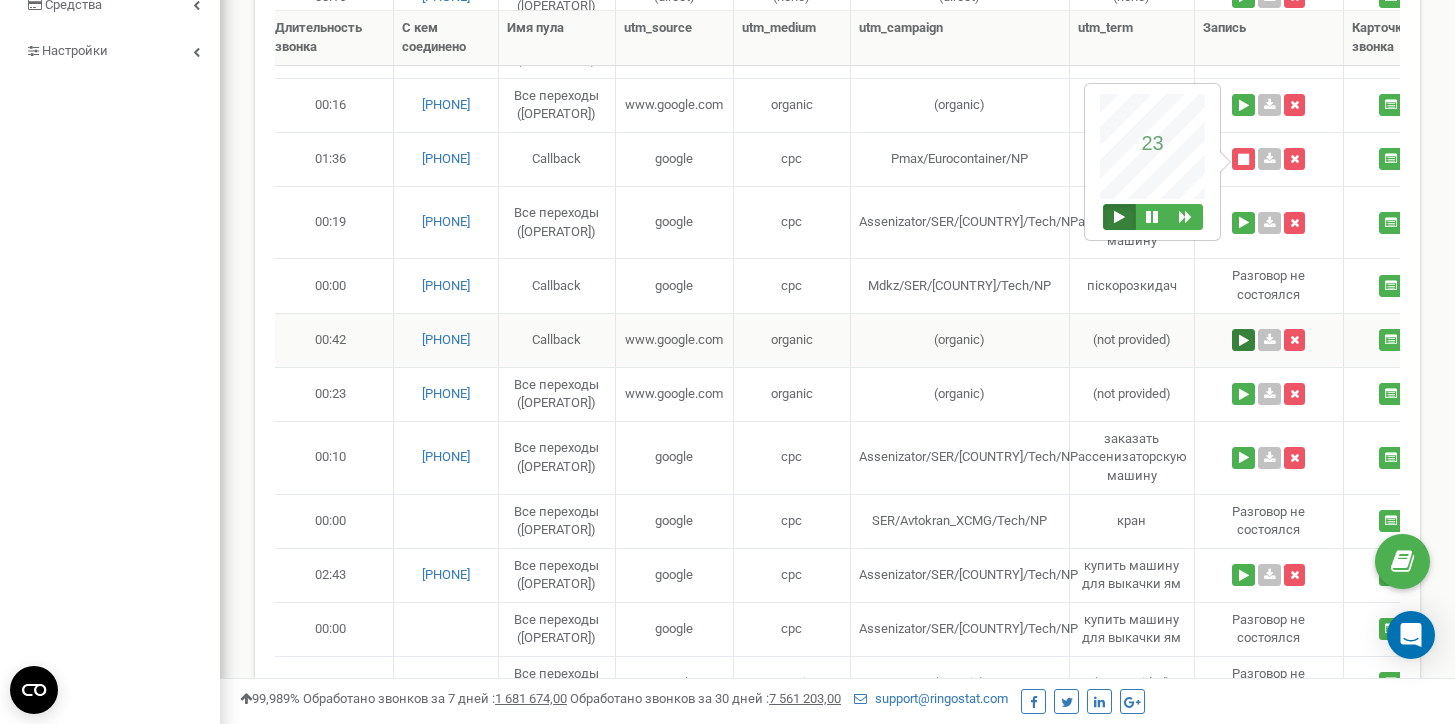 click at bounding box center [1243, 340] 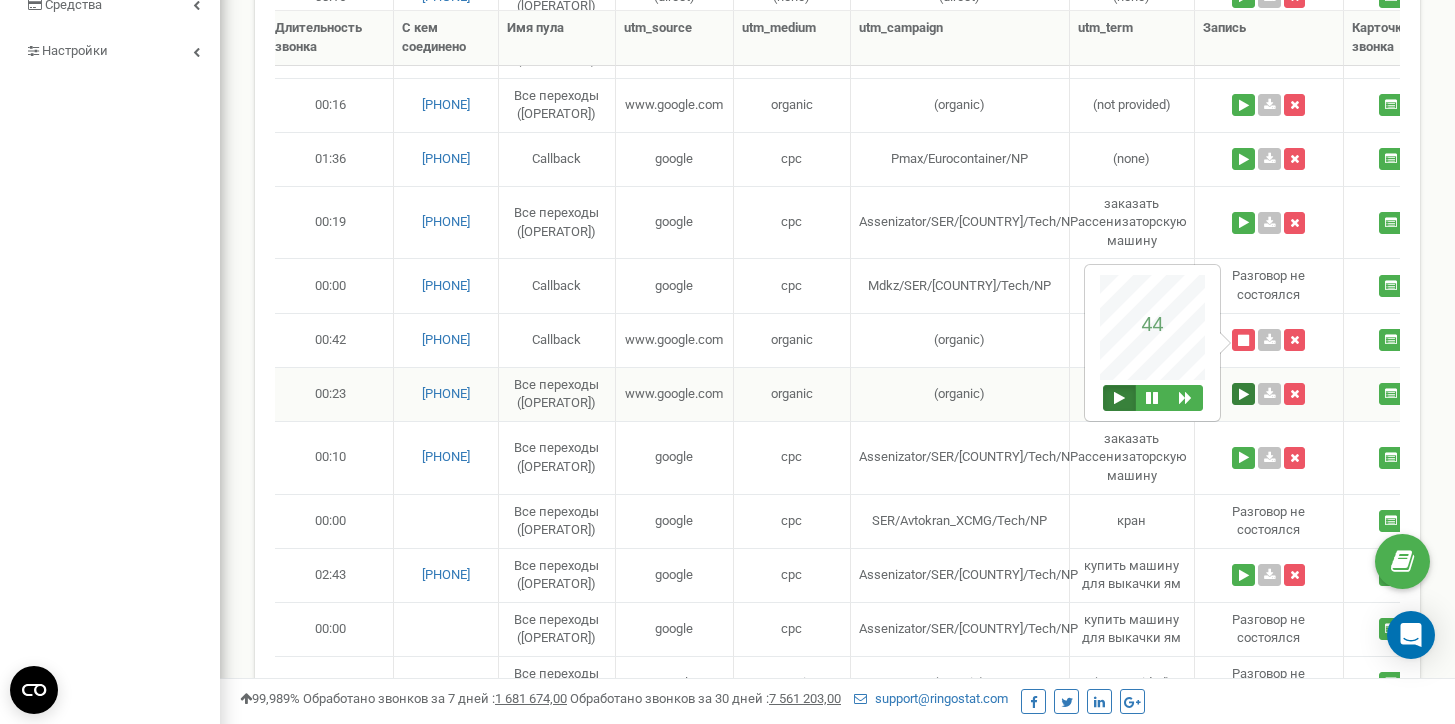 click at bounding box center (1243, 394) 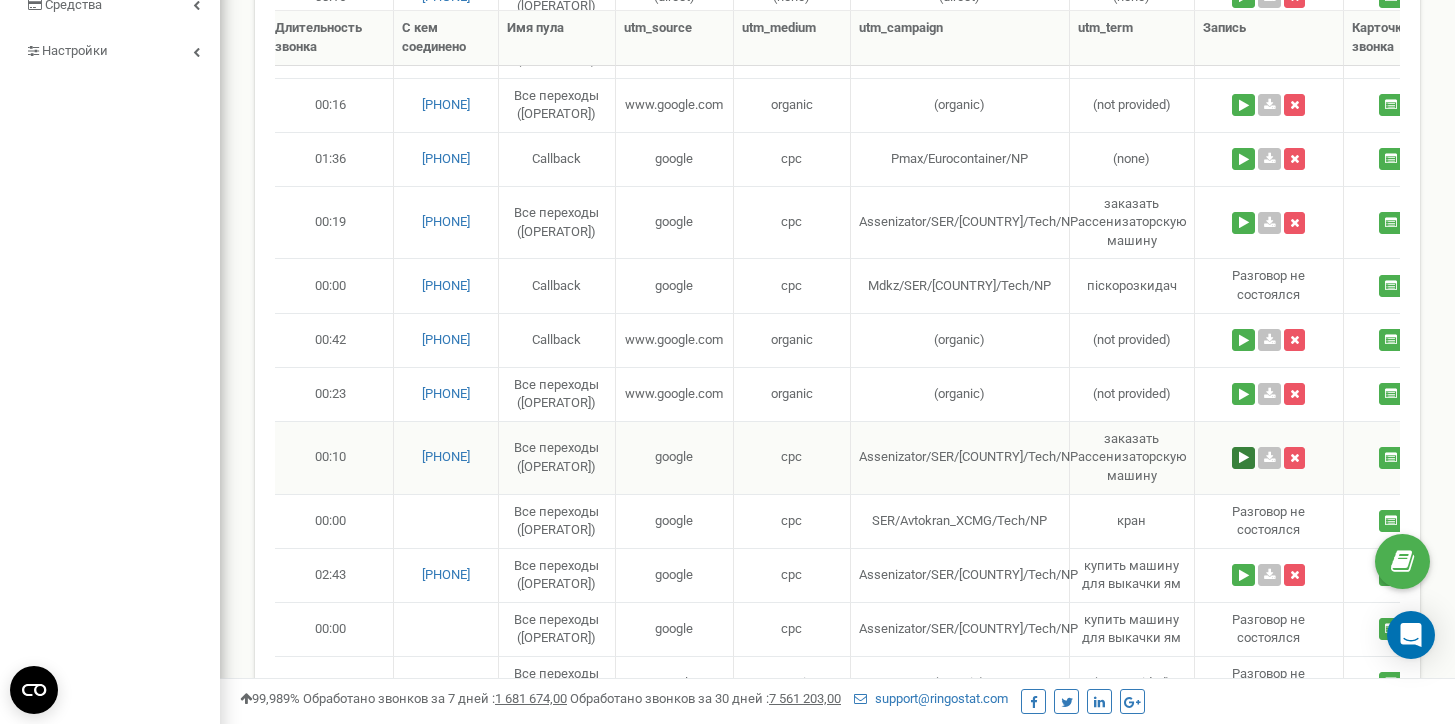 click at bounding box center (1243, 458) 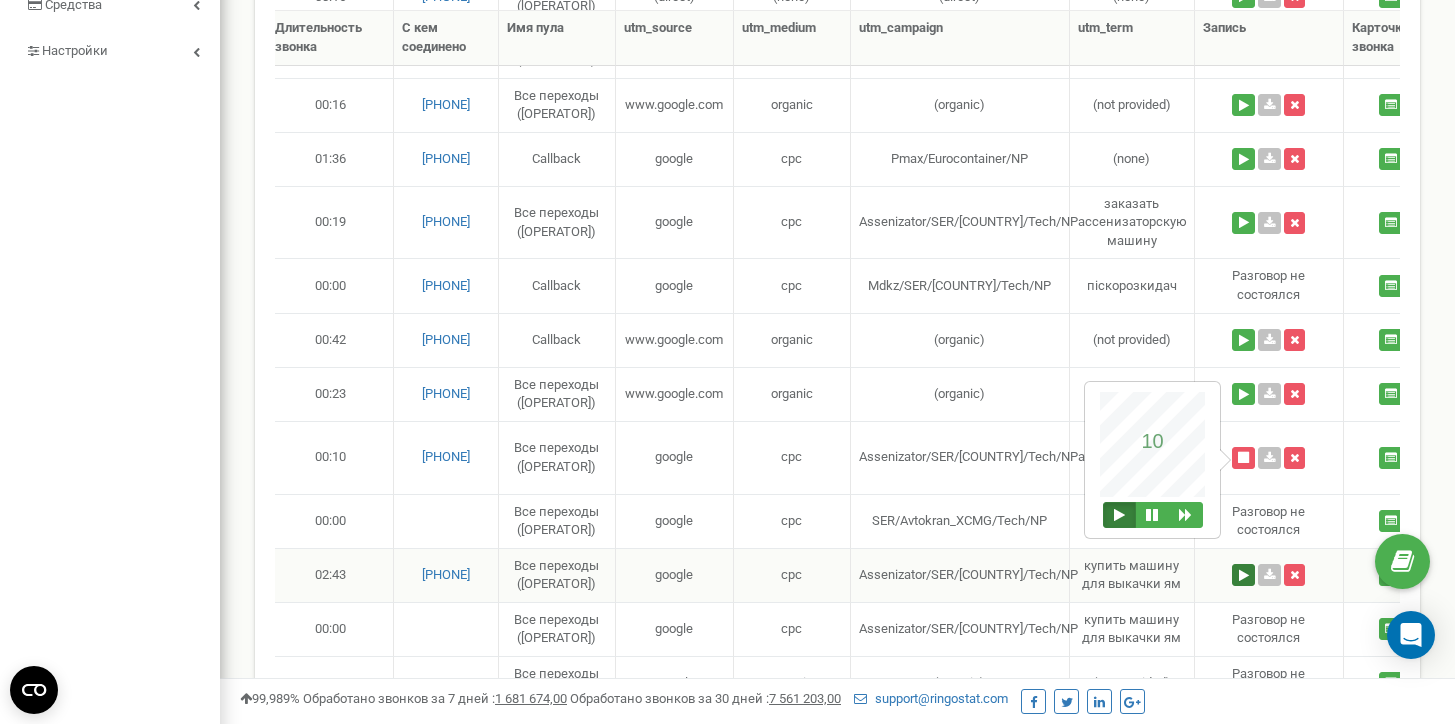 click at bounding box center (1243, 575) 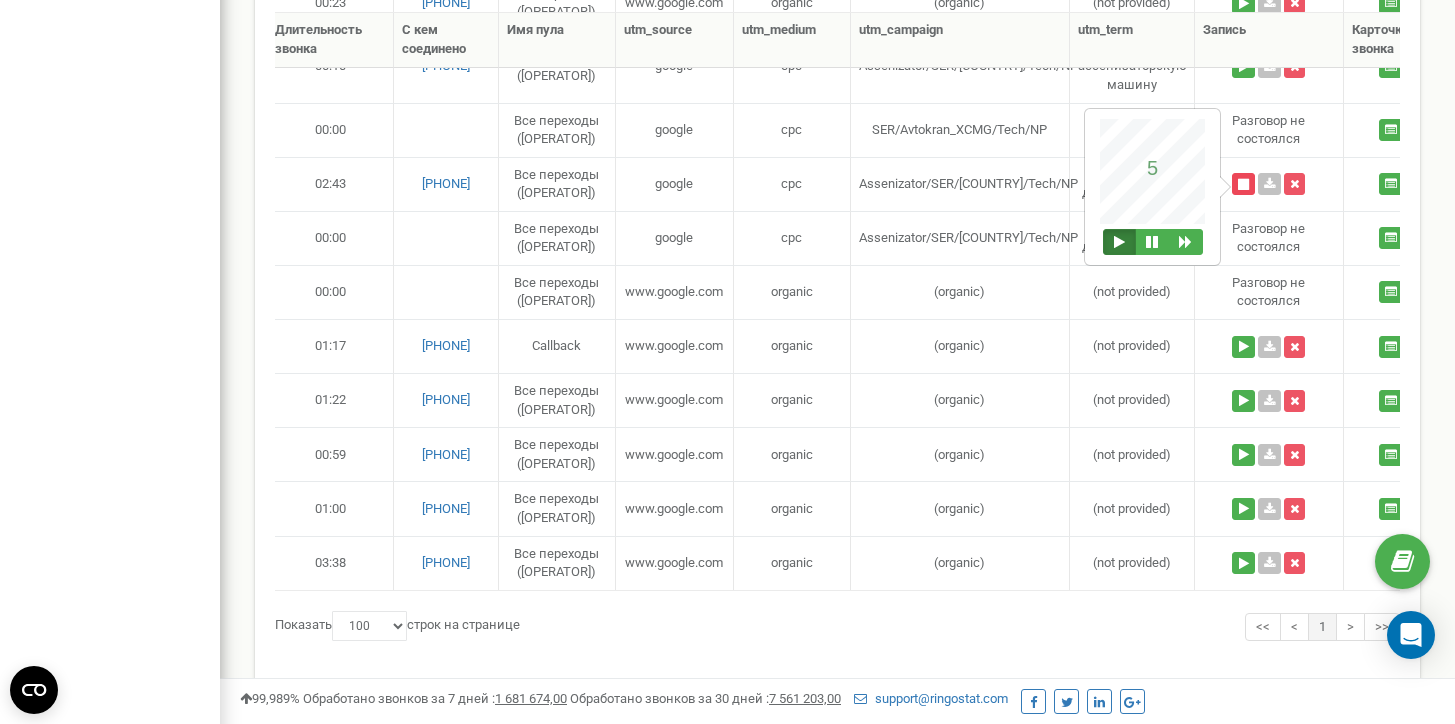 scroll, scrollTop: 835, scrollLeft: 0, axis: vertical 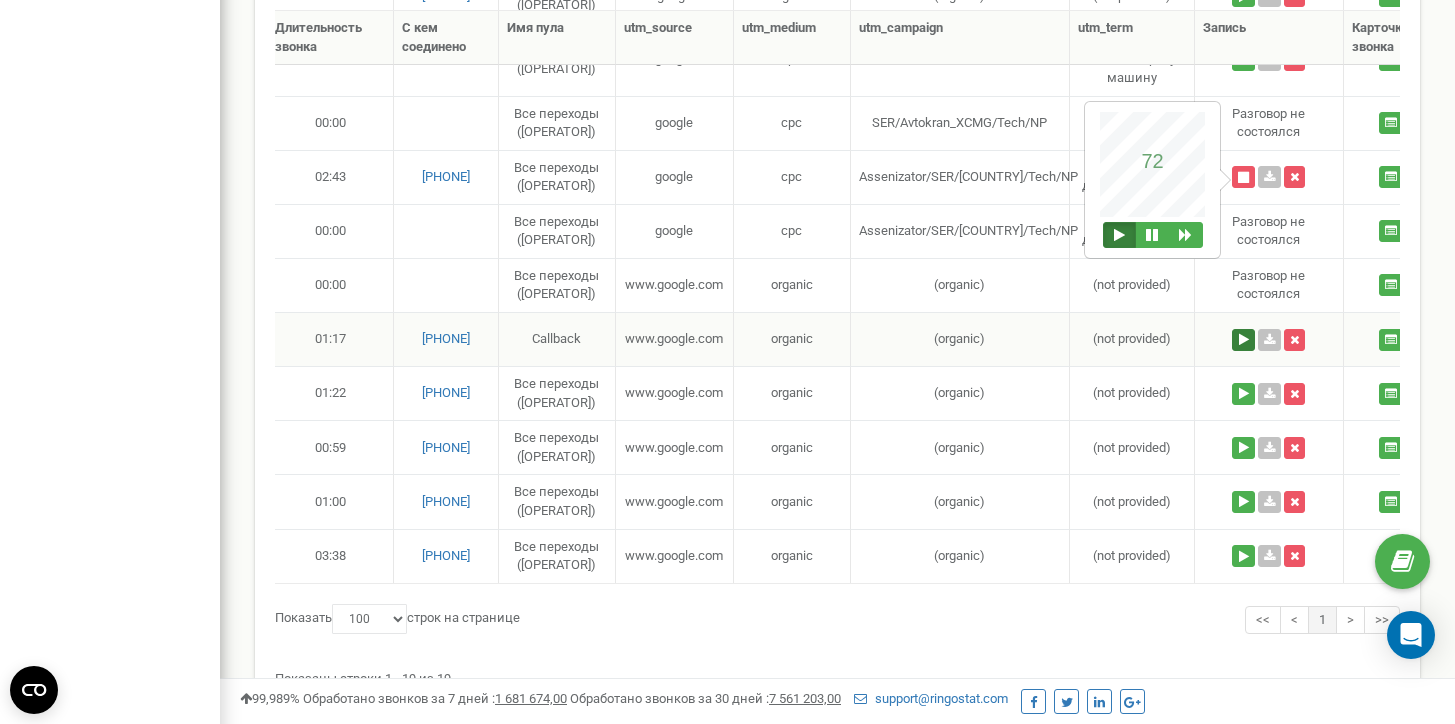 click at bounding box center (1243, 340) 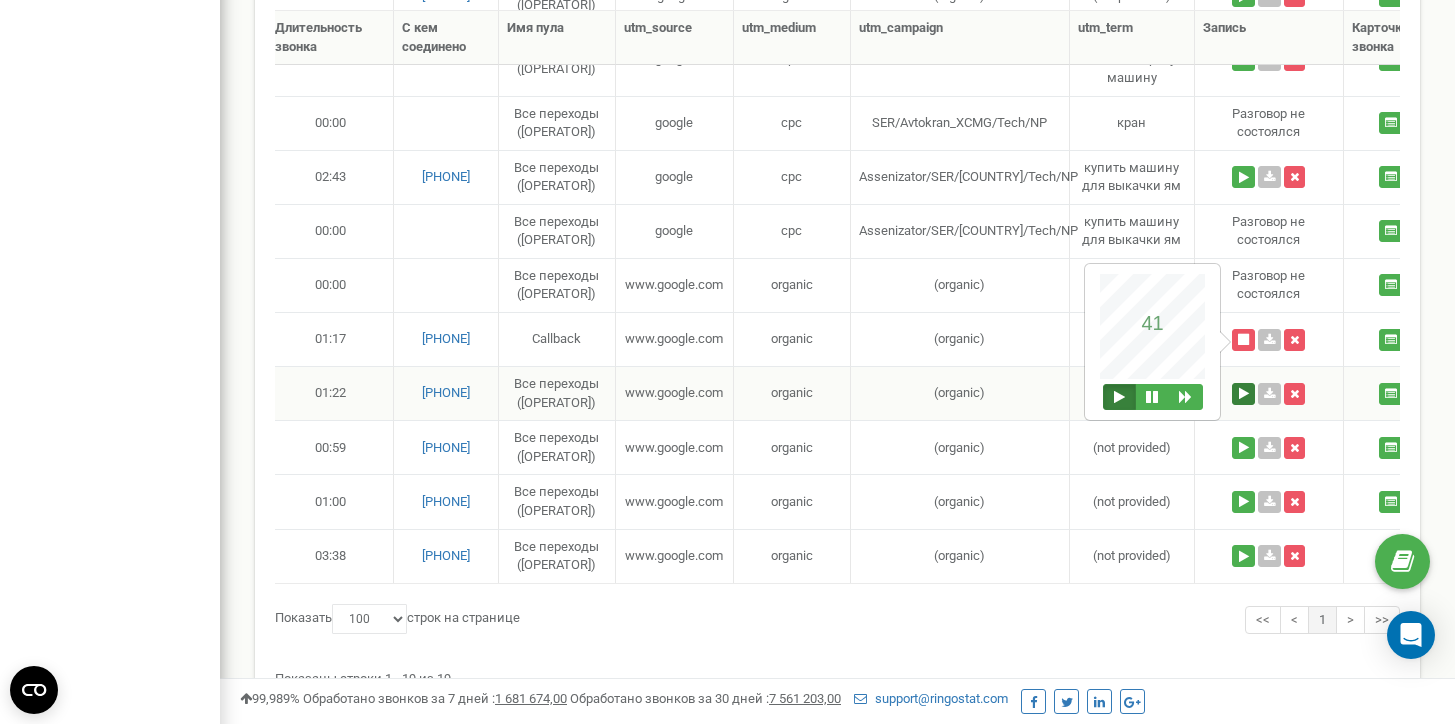 click at bounding box center [1243, 394] 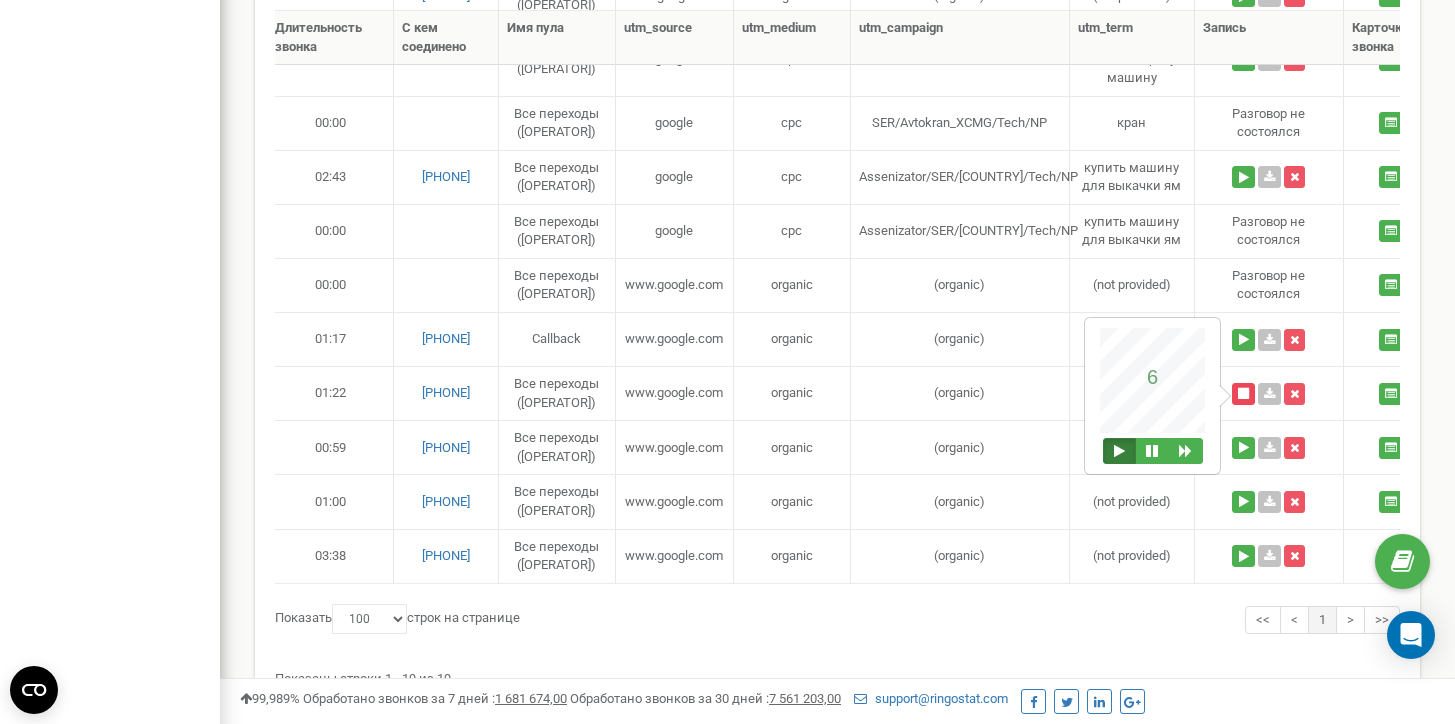 scroll, scrollTop: 0, scrollLeft: 333, axis: horizontal 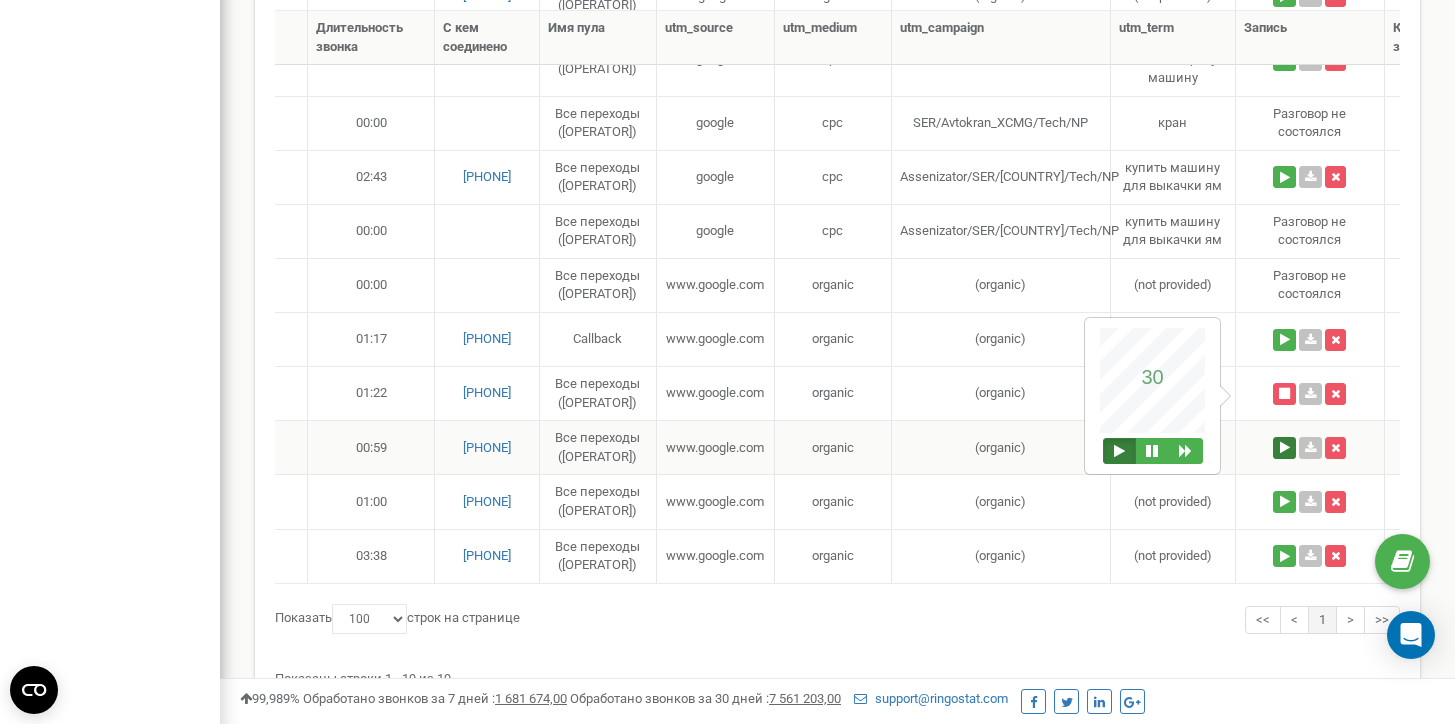 click at bounding box center [1284, 448] 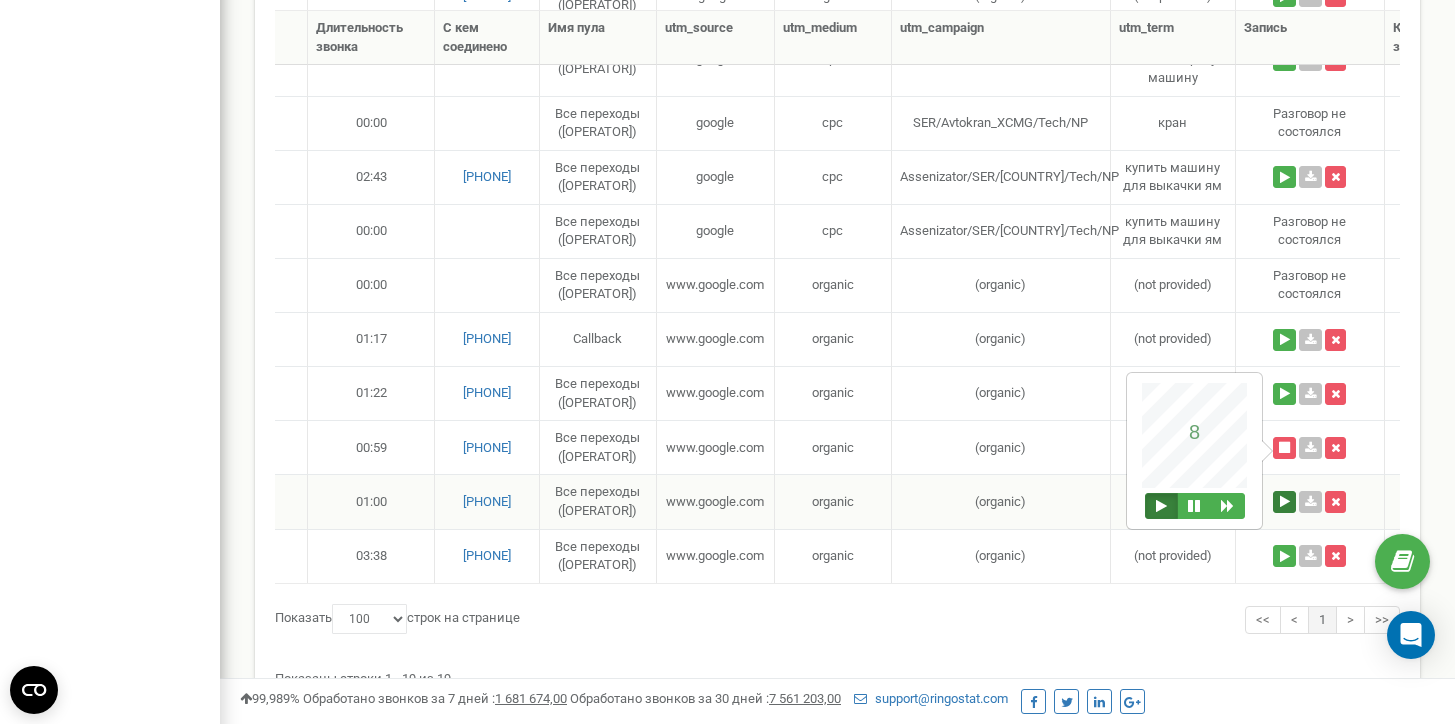 click at bounding box center [1284, 502] 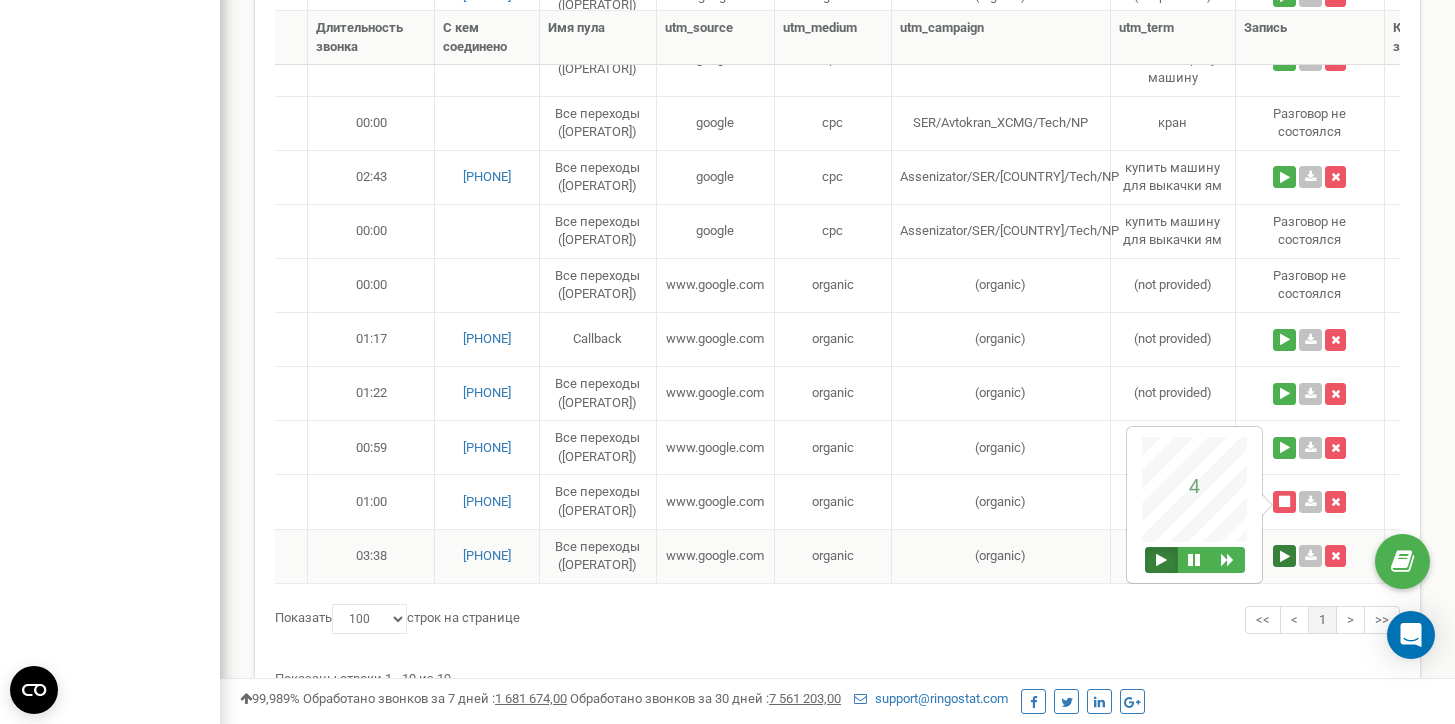 click at bounding box center (1284, 556) 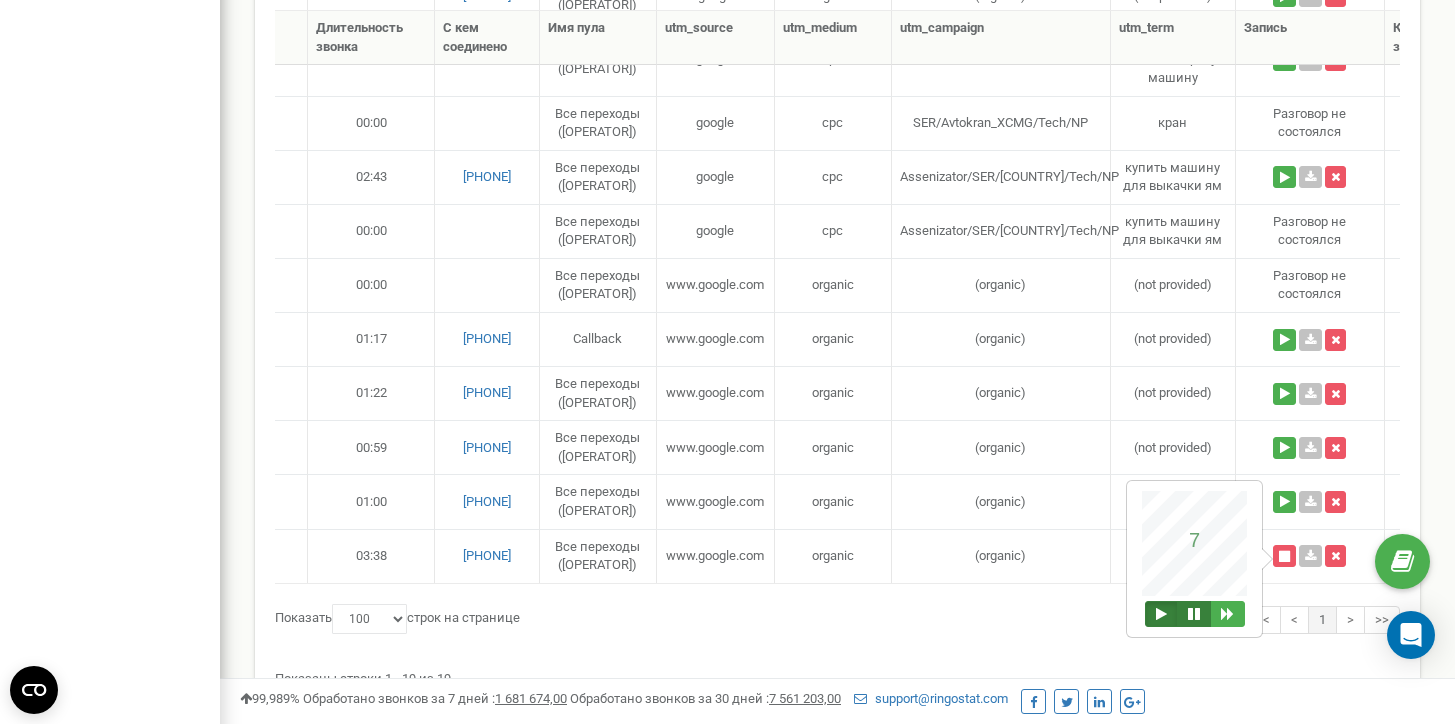 click at bounding box center (1194, 614) 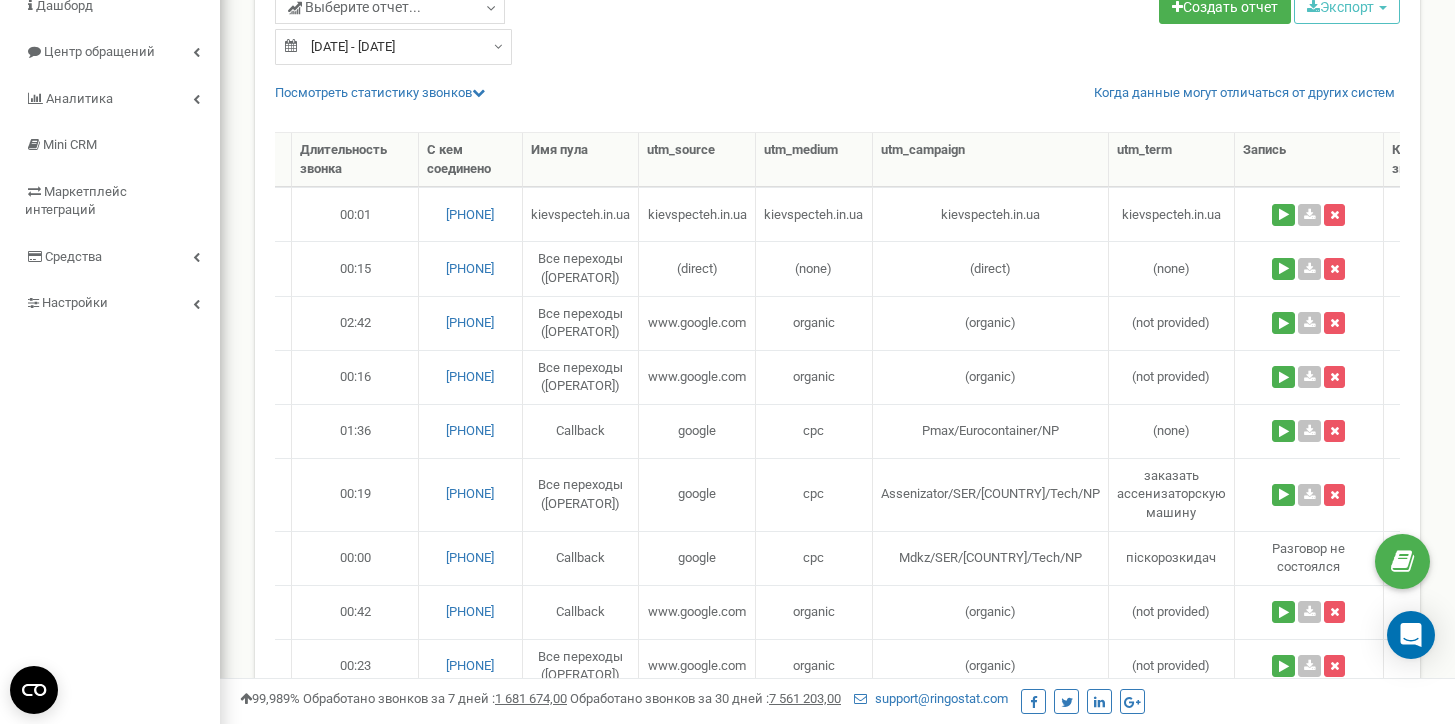 scroll, scrollTop: 183, scrollLeft: 0, axis: vertical 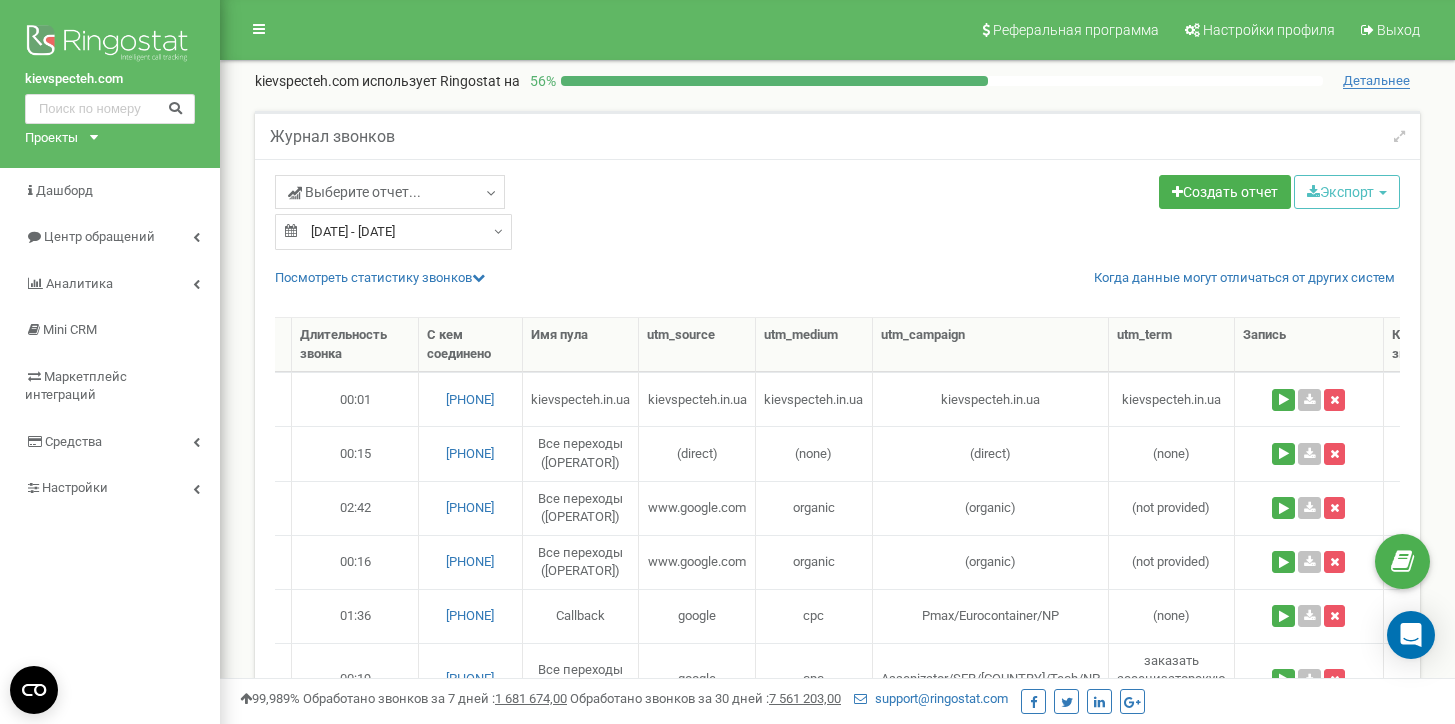 click on "[DATE] - [DATE]" at bounding box center (393, 232) 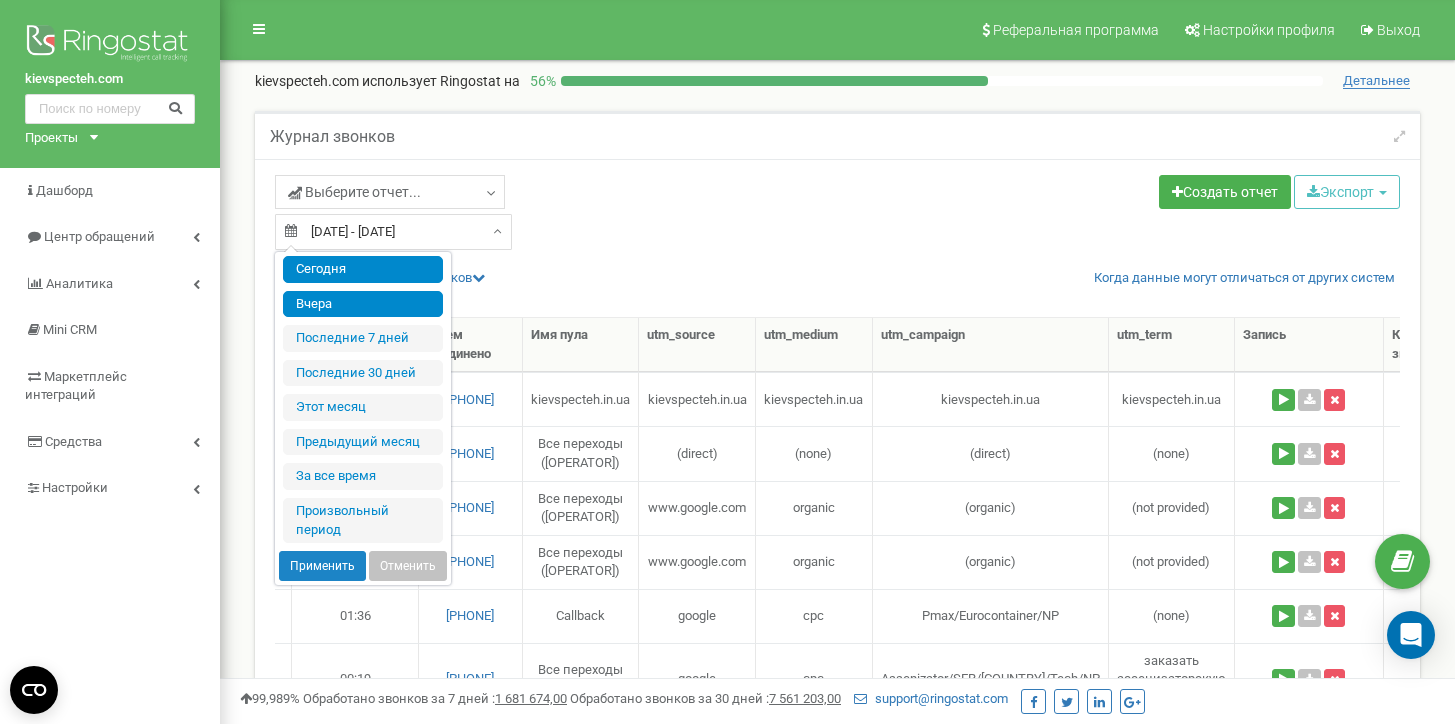 click on "Сегодня" at bounding box center (363, 269) 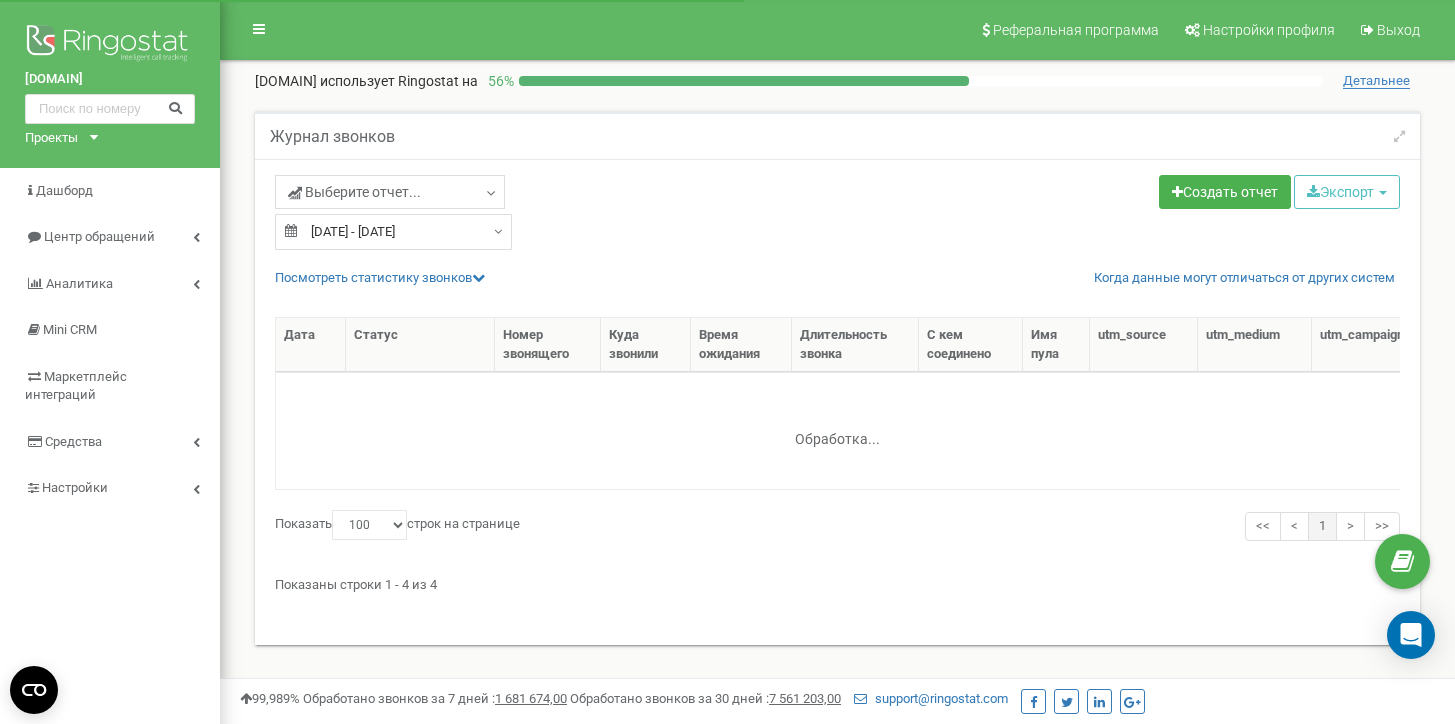 select on "100" 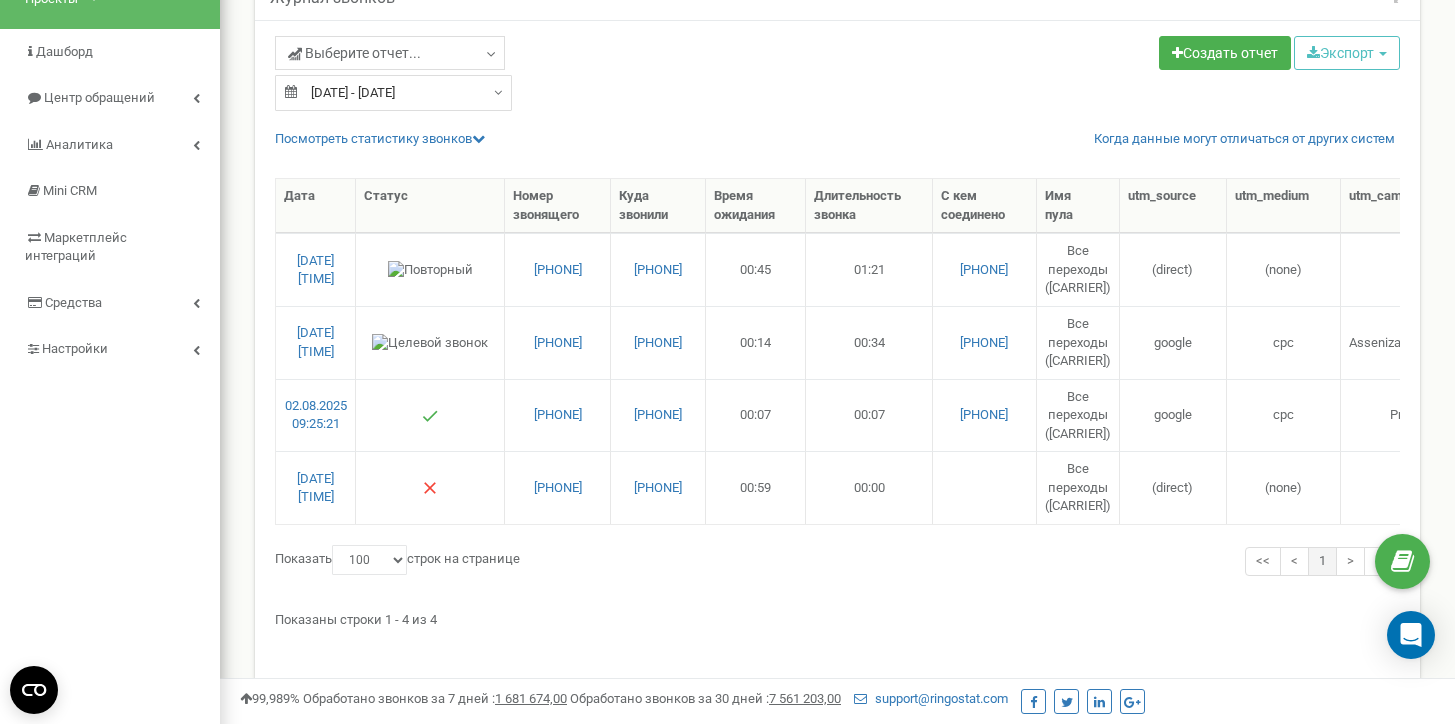 scroll, scrollTop: 134, scrollLeft: 0, axis: vertical 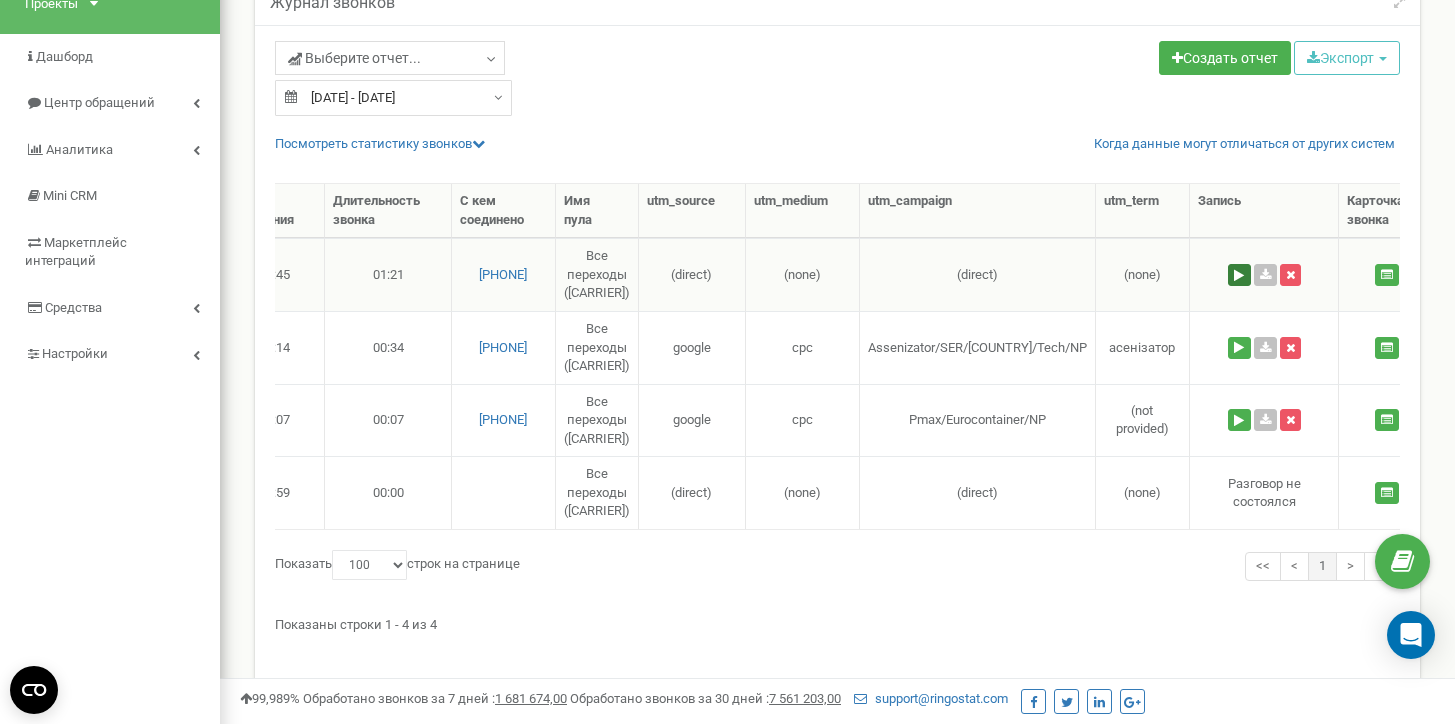 click at bounding box center (1239, 275) 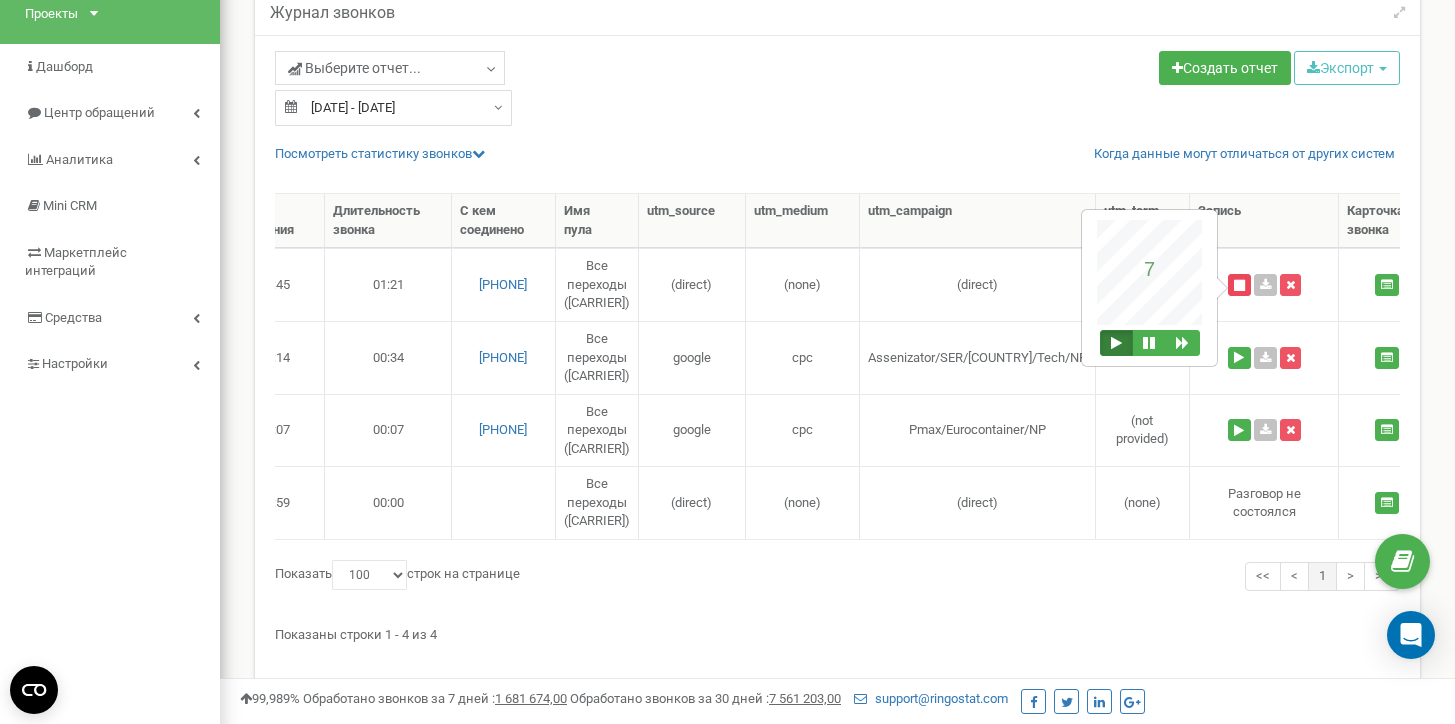 scroll, scrollTop: 121, scrollLeft: 0, axis: vertical 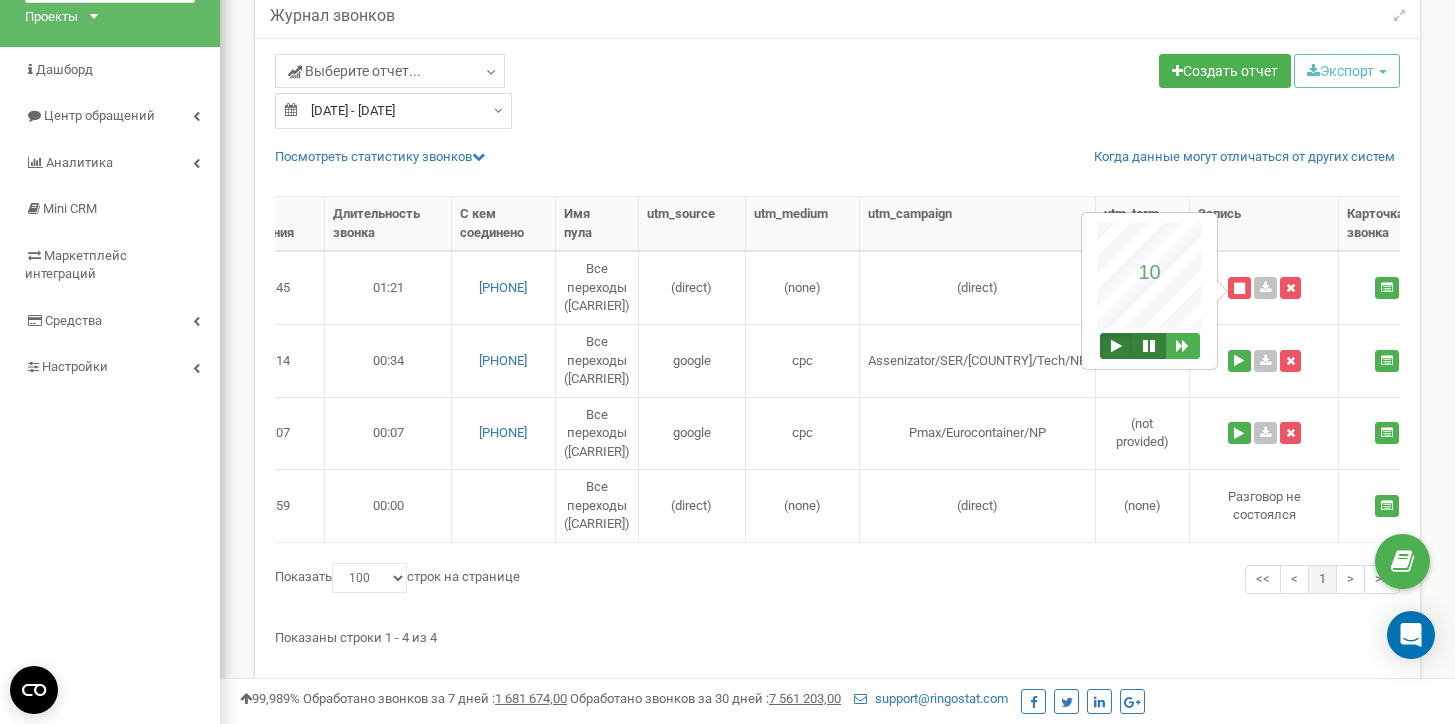 click at bounding box center (1149, 346) 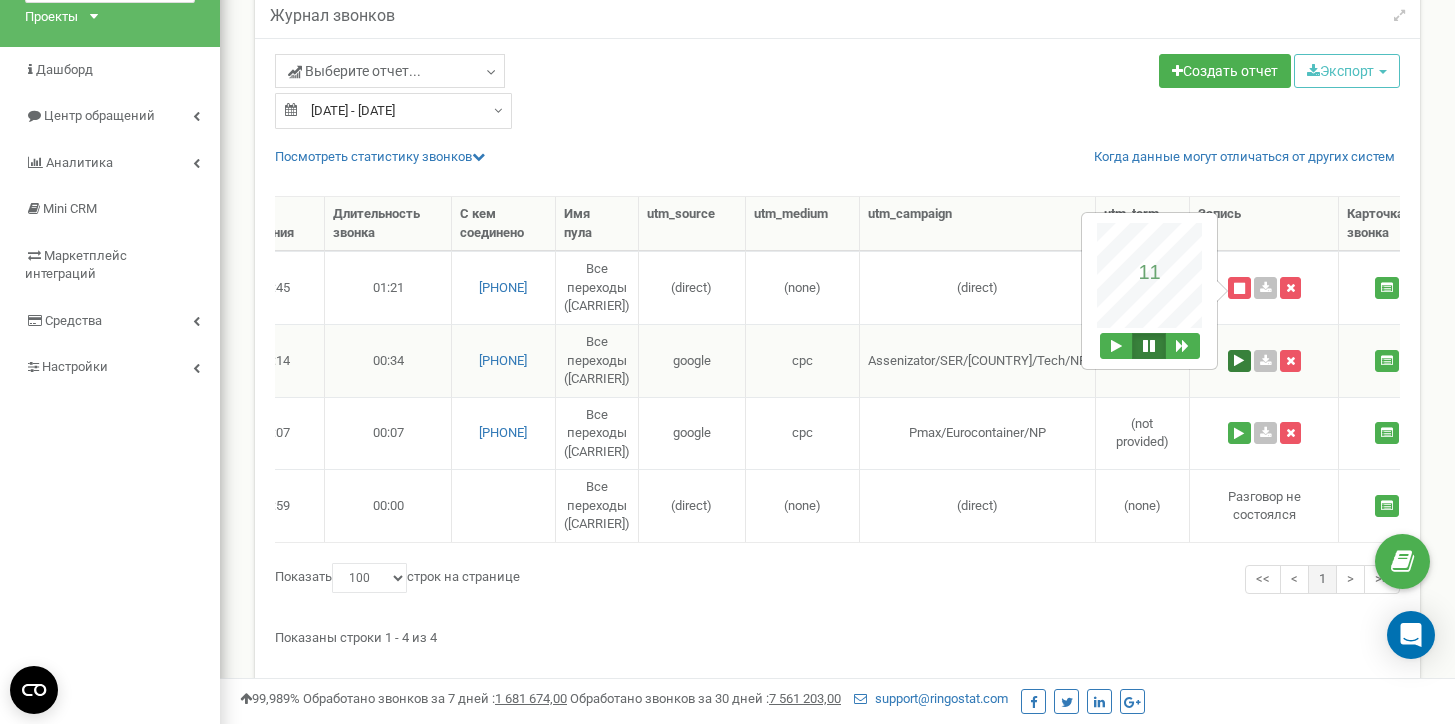 click at bounding box center (1239, 361) 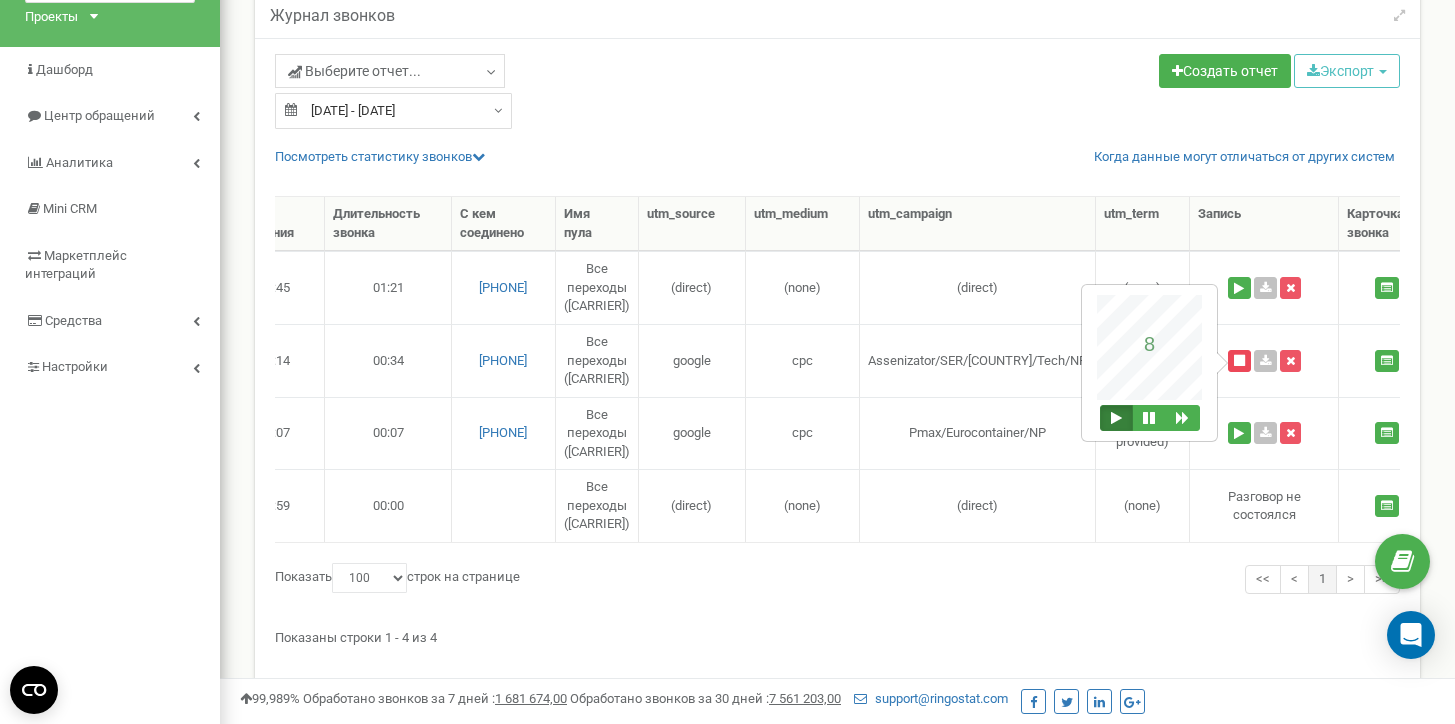 scroll, scrollTop: 0, scrollLeft: 146, axis: horizontal 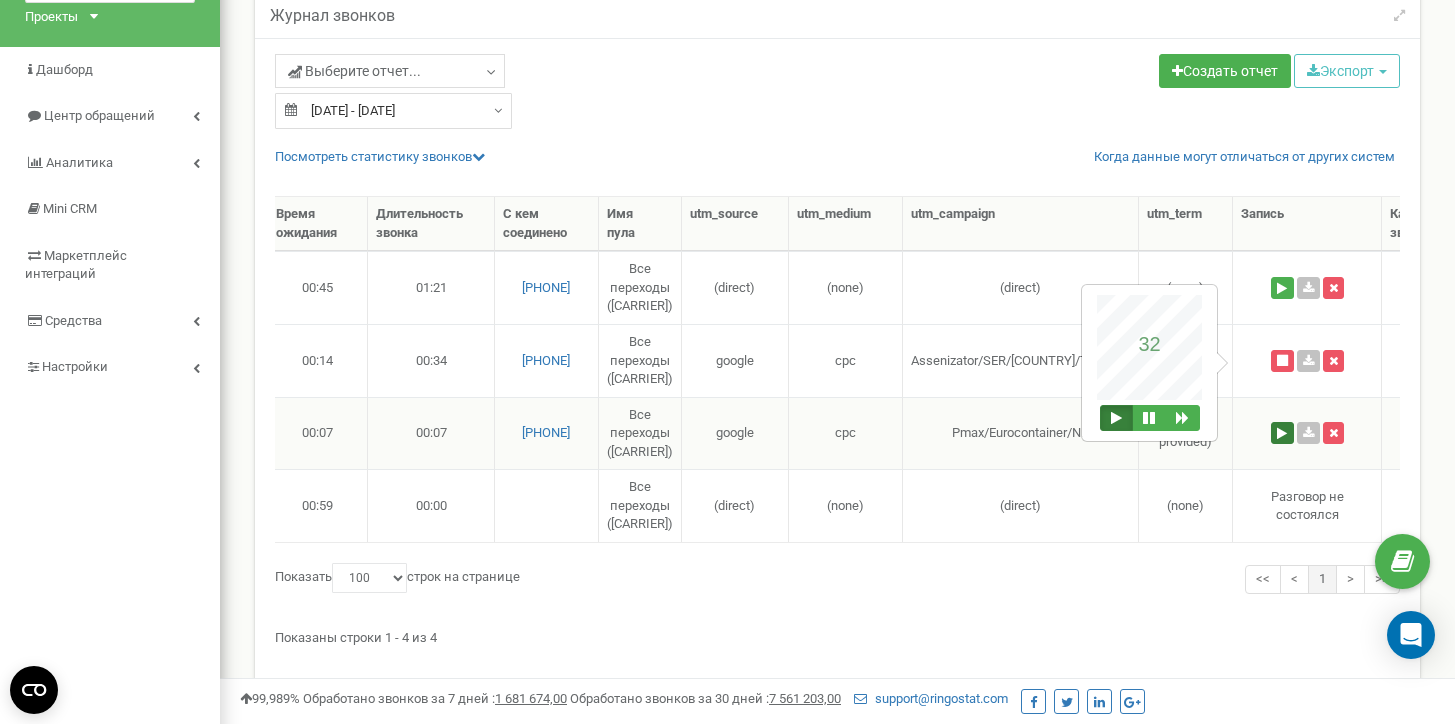 click at bounding box center [1282, 433] 